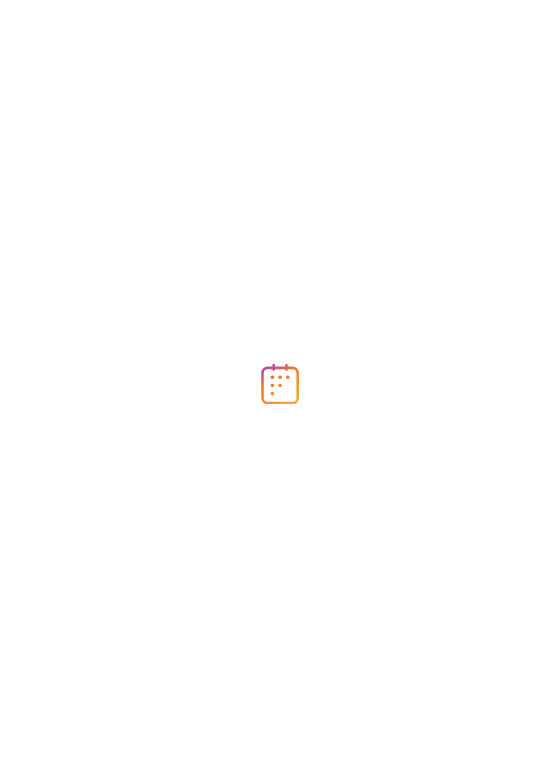 scroll, scrollTop: 0, scrollLeft: 0, axis: both 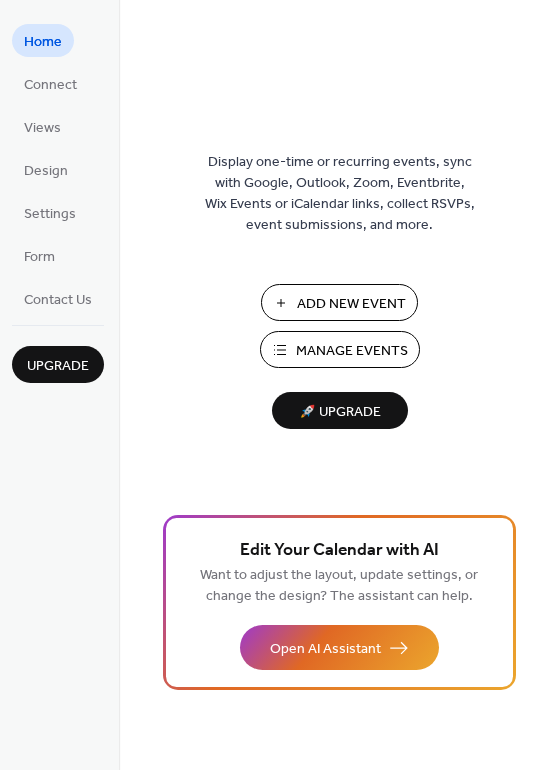 click on "Add New Event" at bounding box center [351, 304] 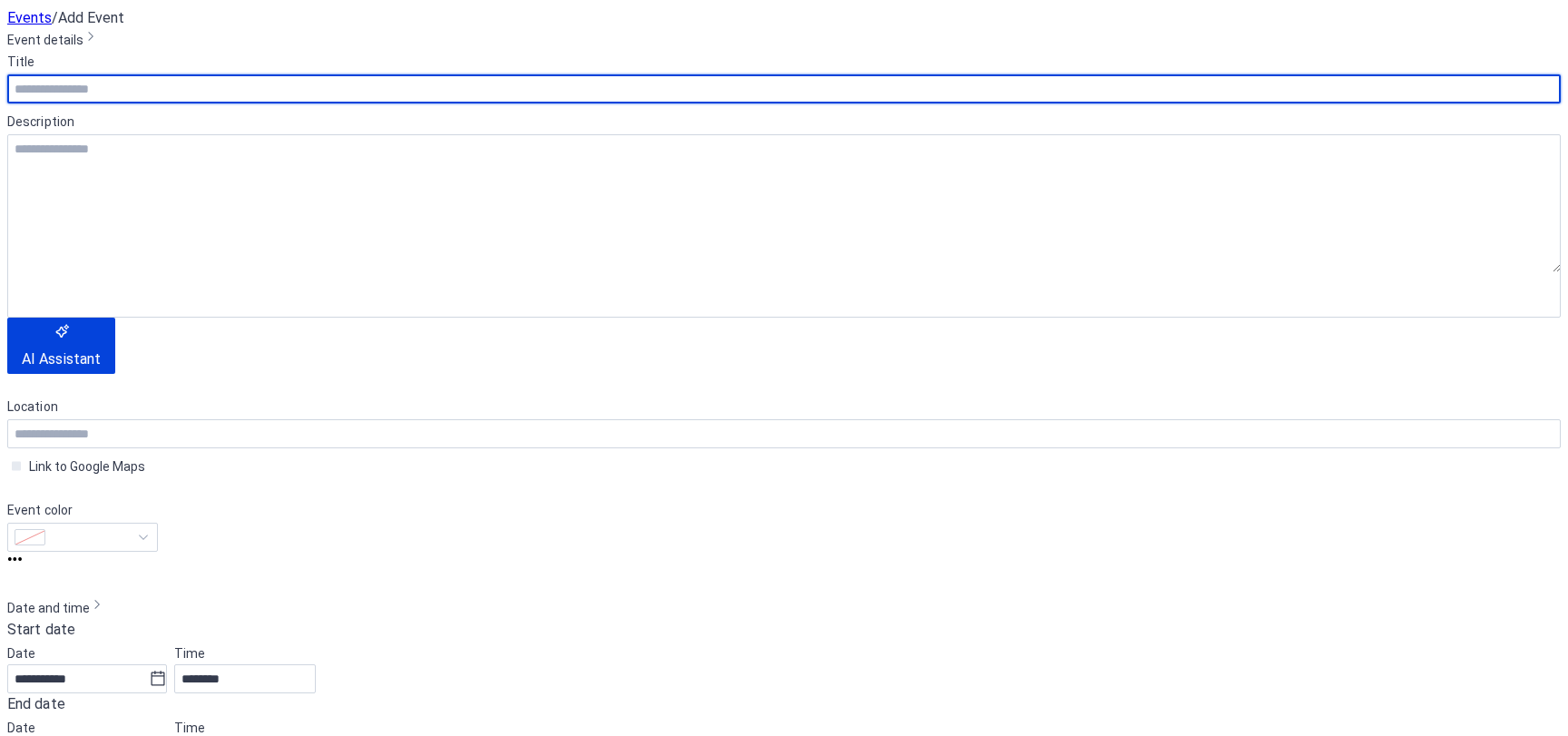 scroll, scrollTop: 0, scrollLeft: 0, axis: both 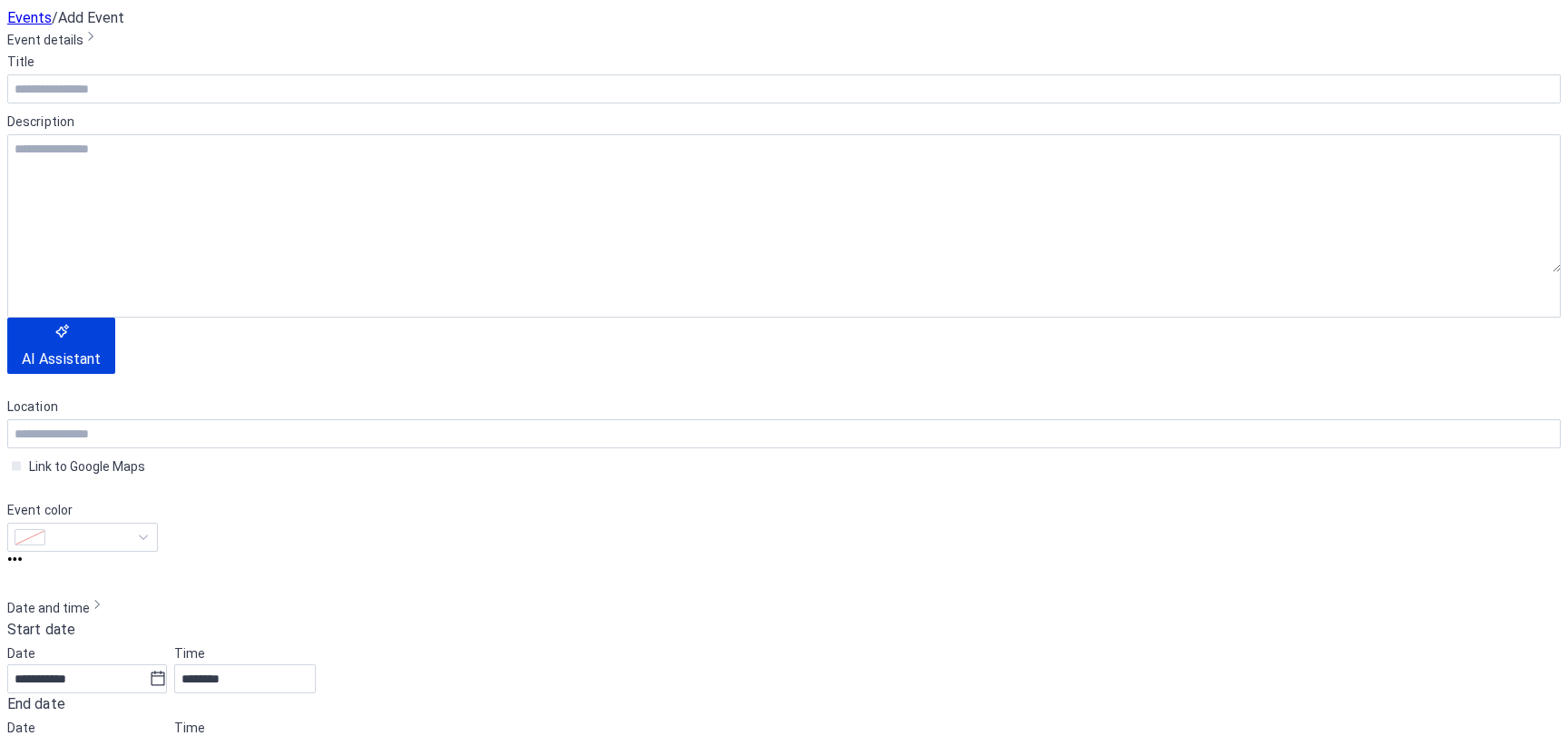 click 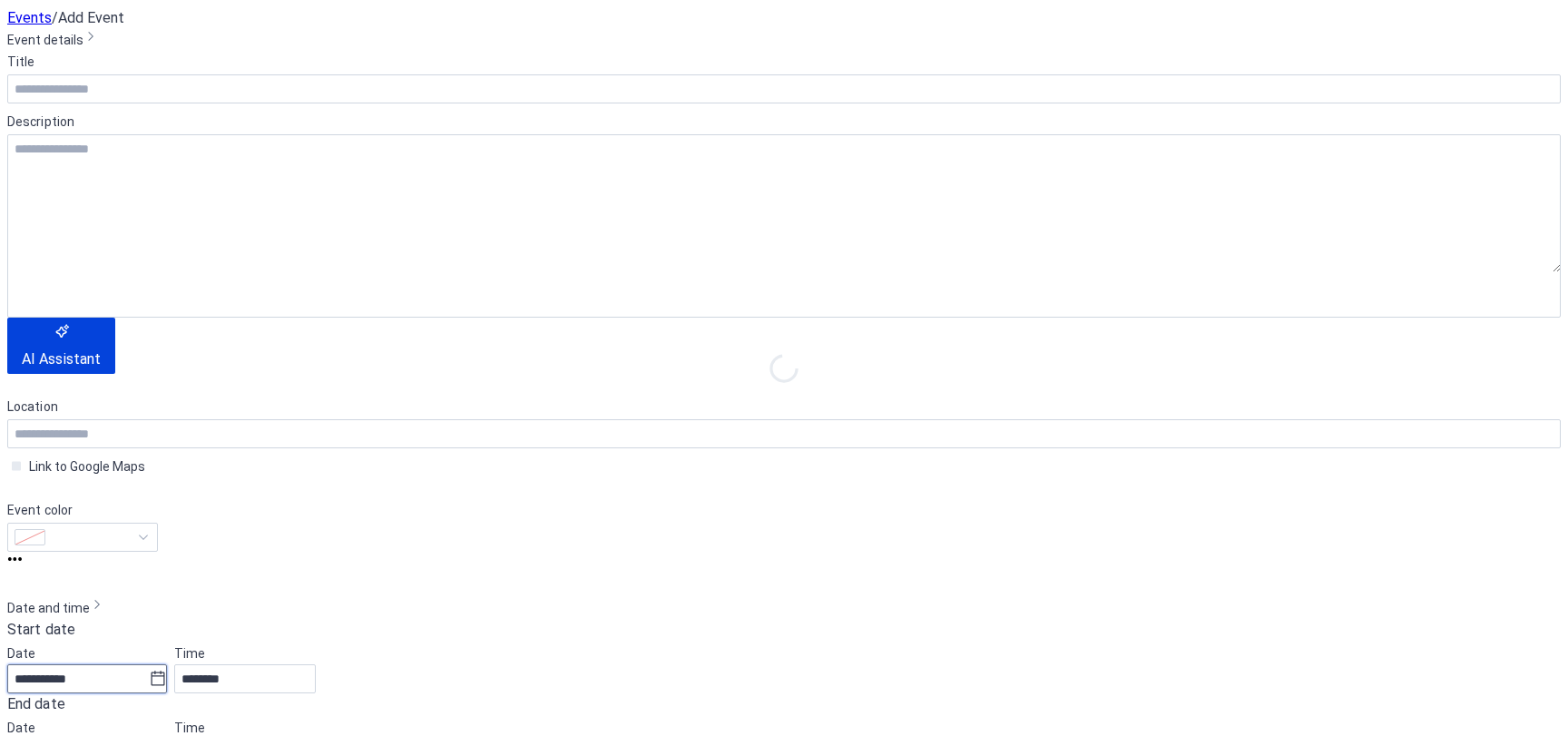 click on "**********" at bounding box center (78, 679) 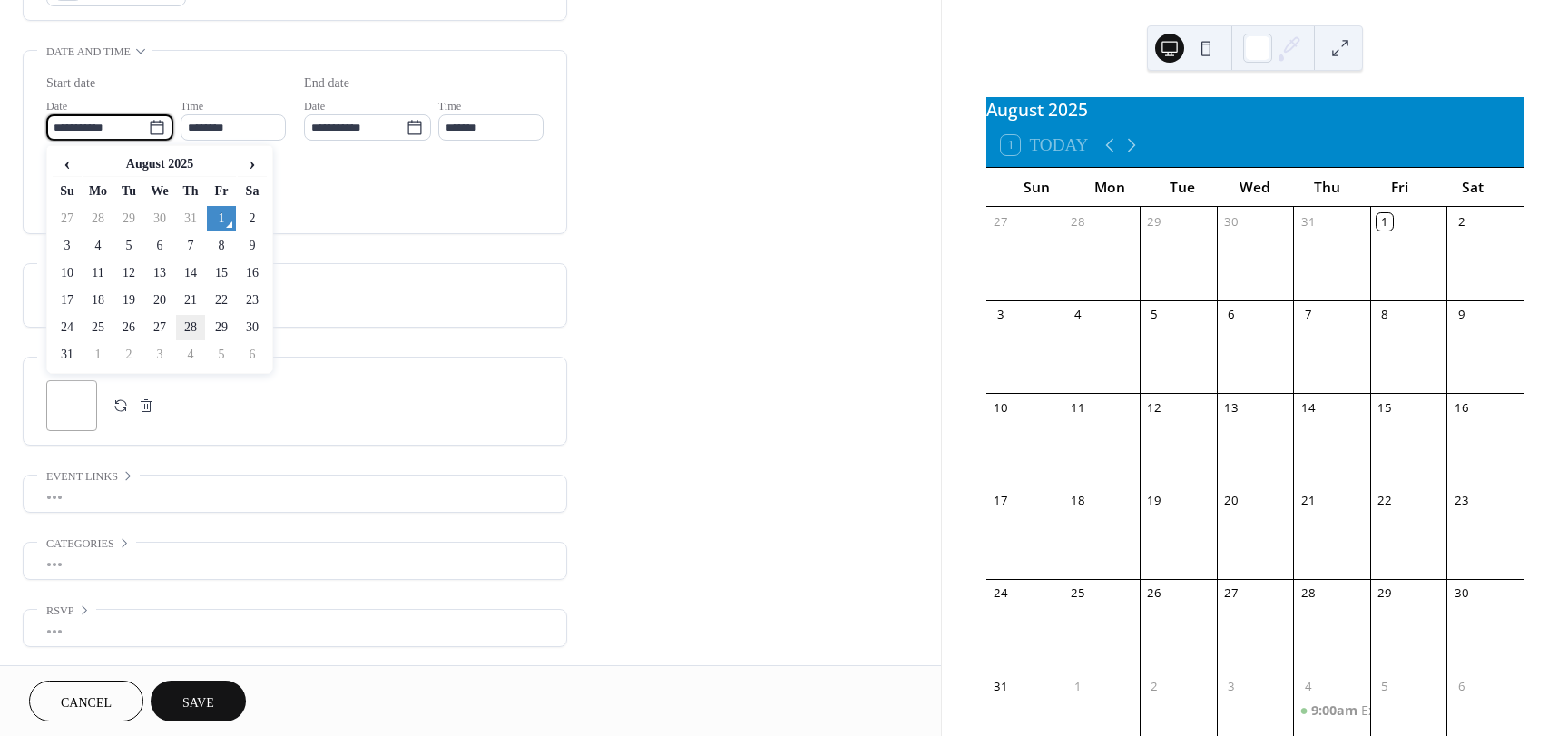 click on "28" at bounding box center (191, 328) 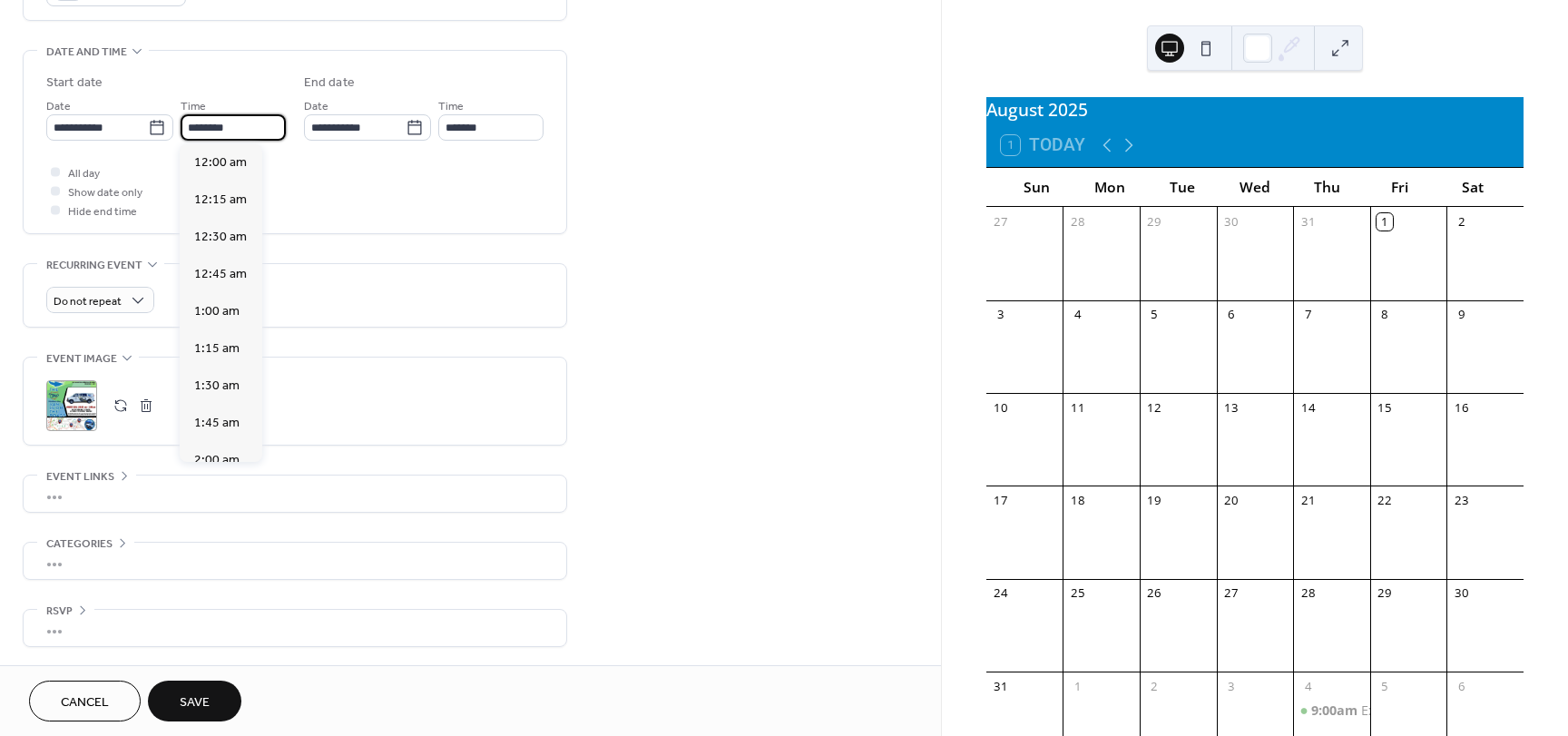 click on "********" at bounding box center (233, 127) 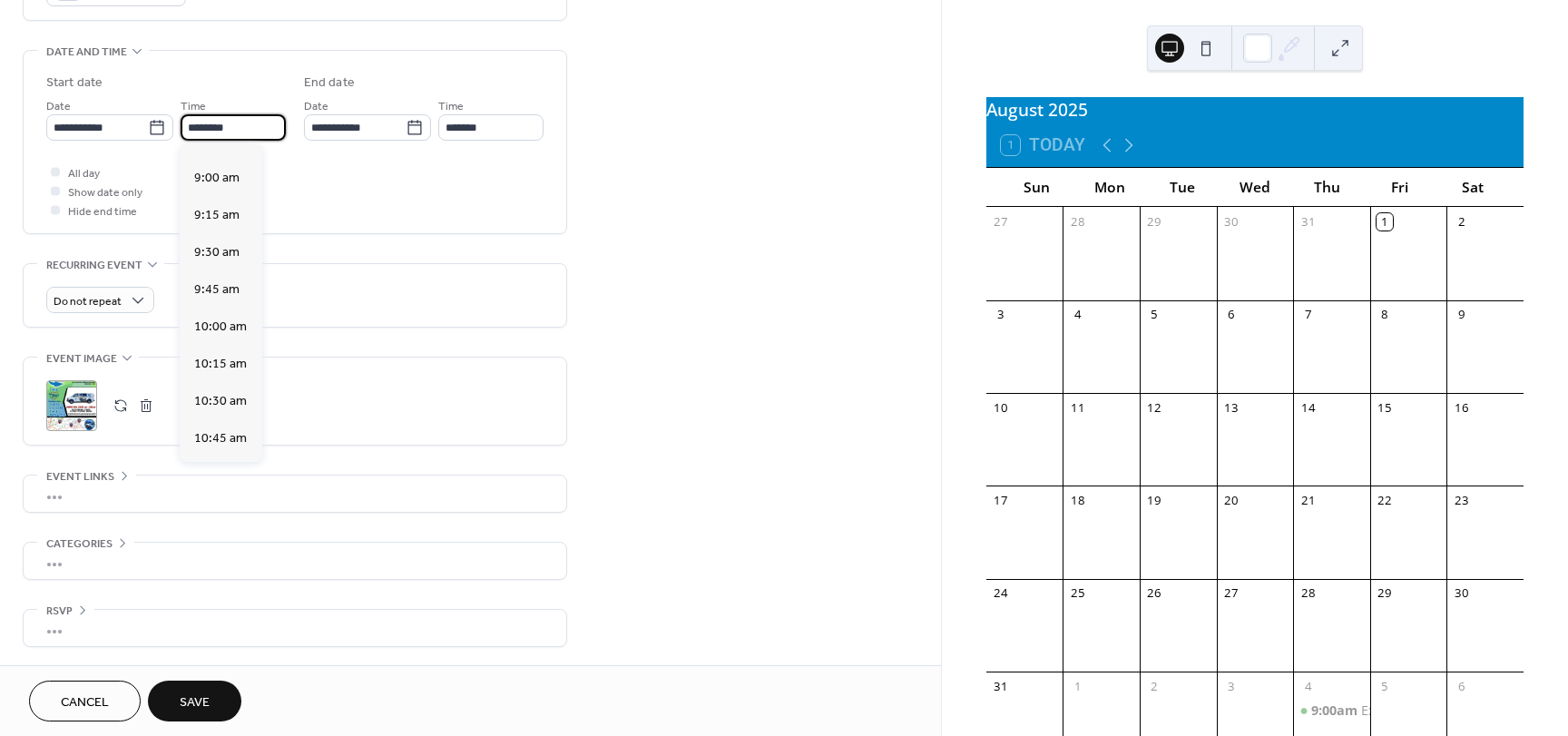scroll, scrollTop: 1332, scrollLeft: 0, axis: vertical 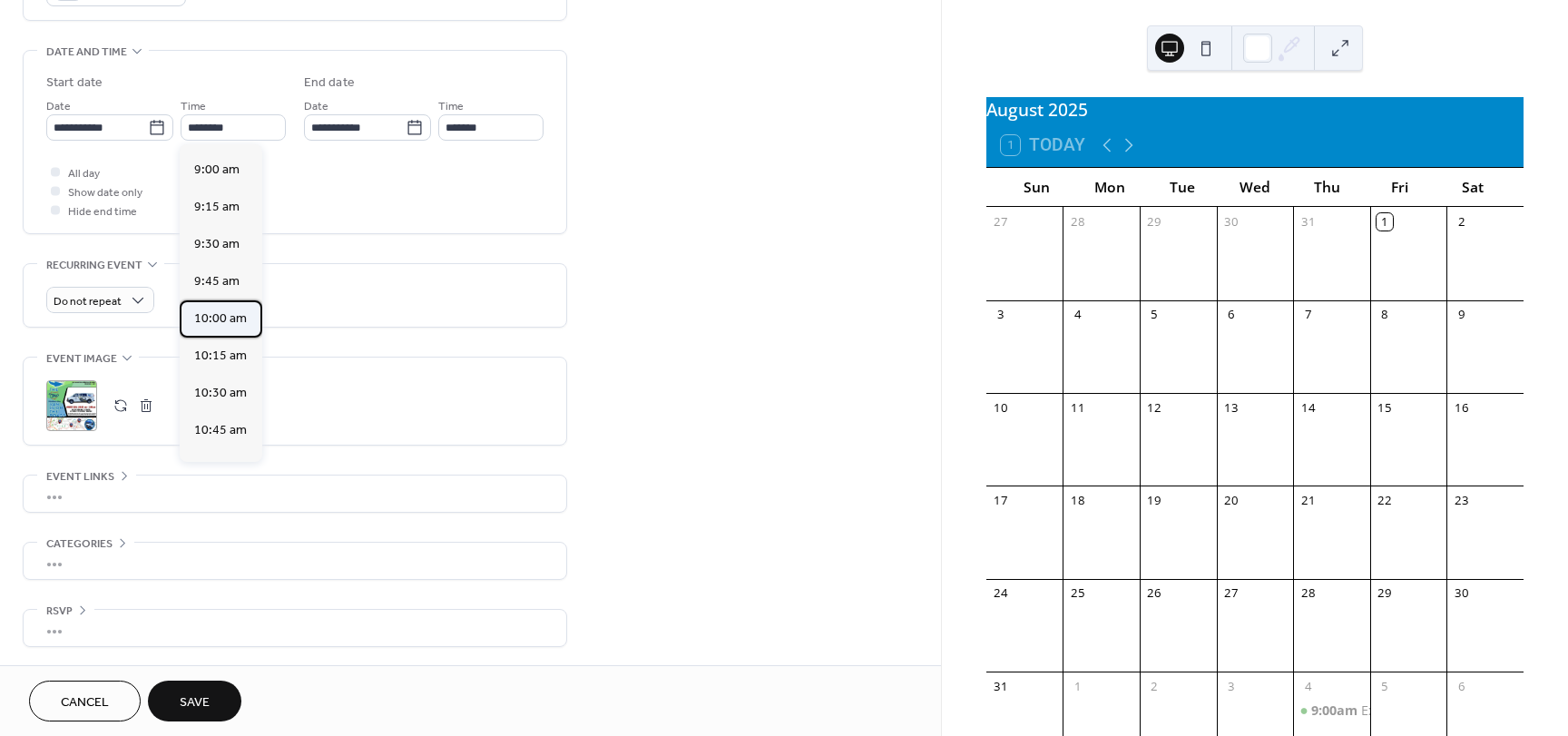 click on "10:00 am" at bounding box center (220, 319) 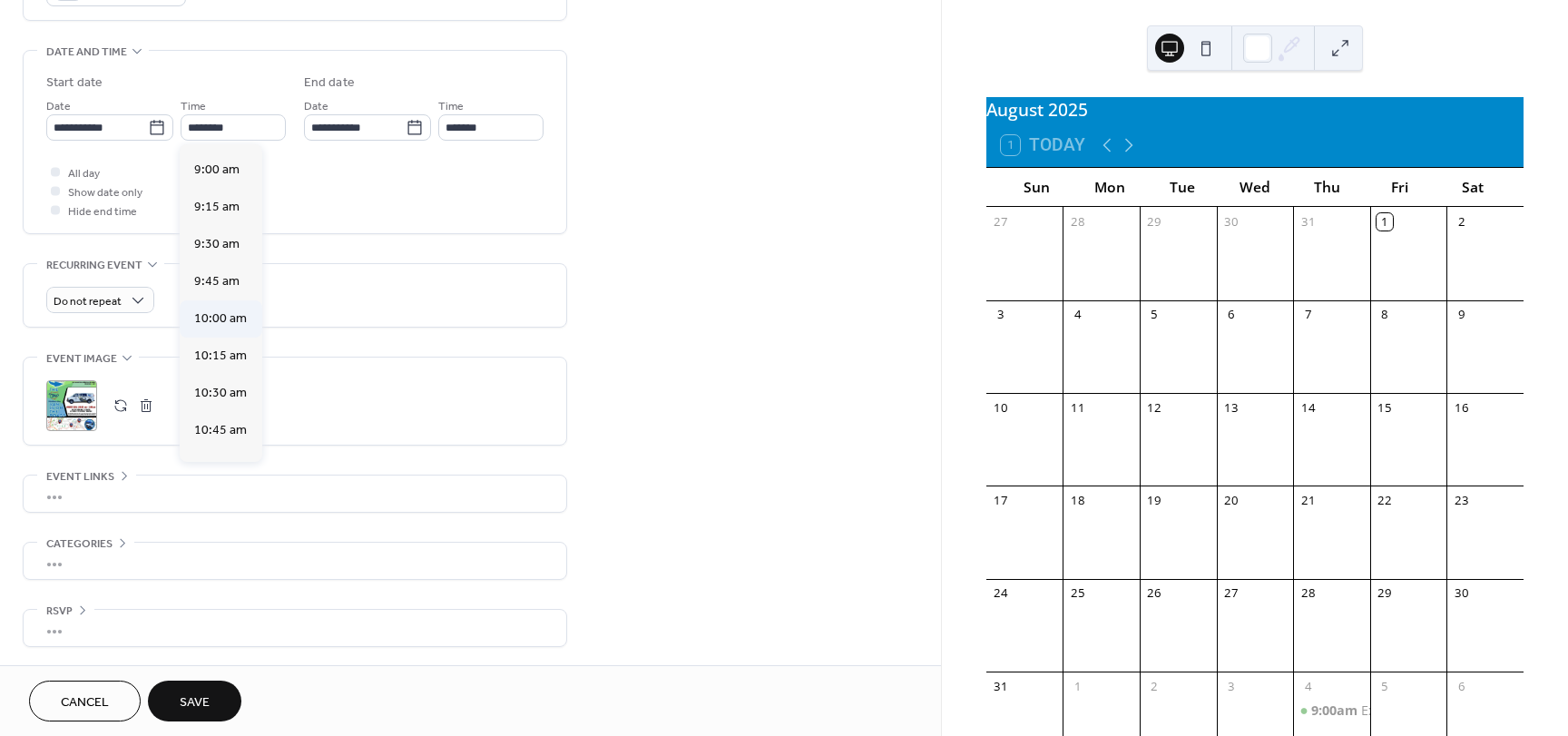 type on "********" 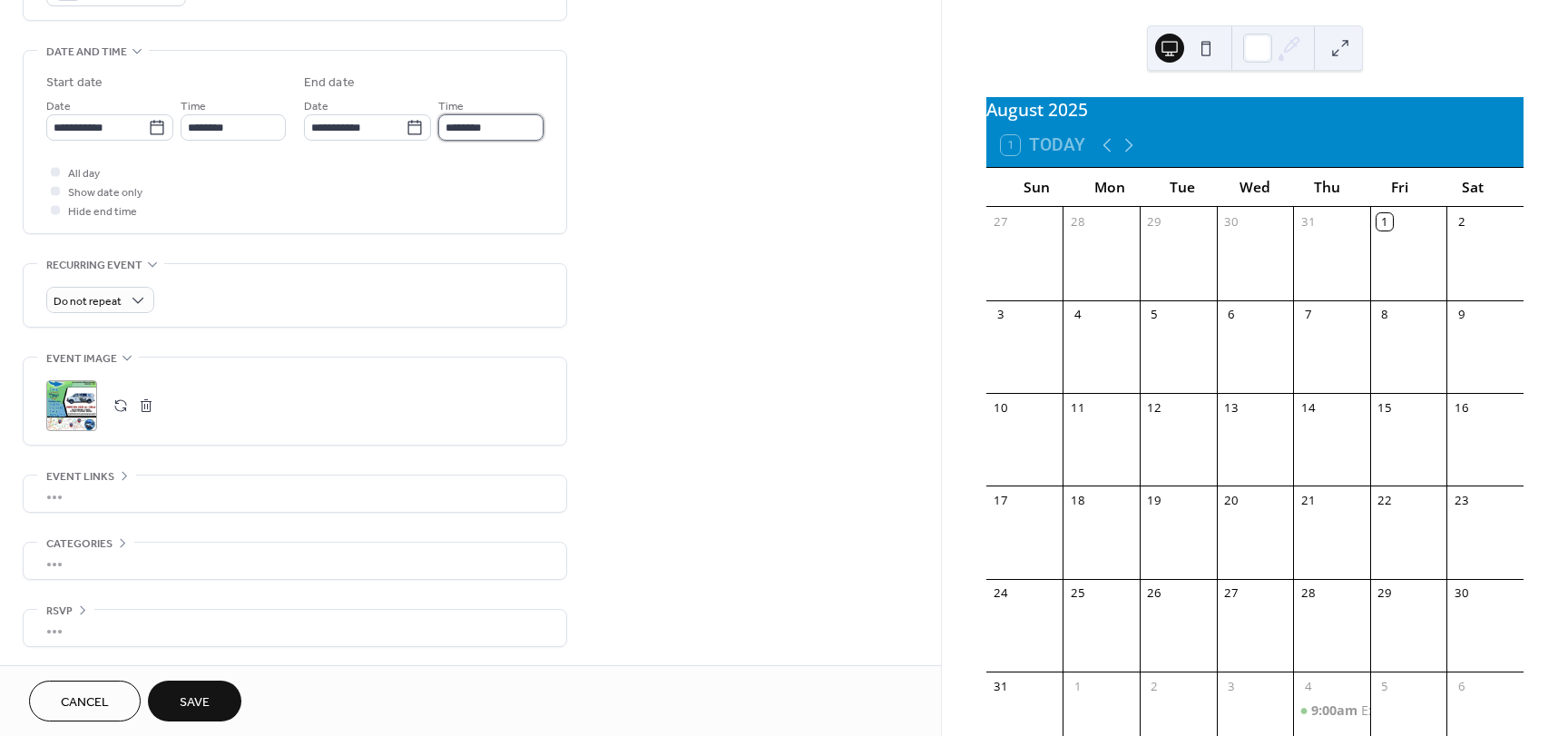 click on "********" at bounding box center (491, 127) 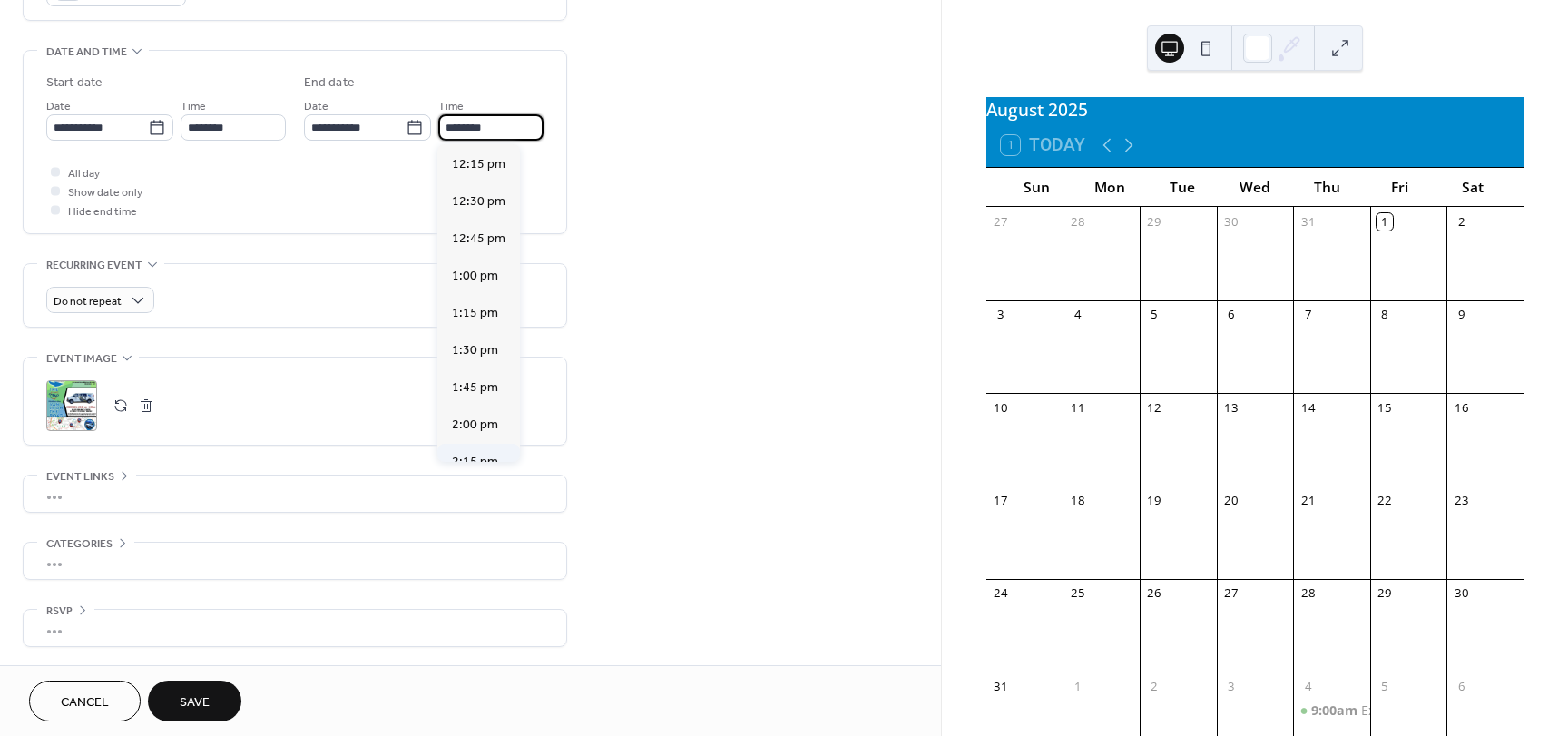 scroll, scrollTop: 363, scrollLeft: 0, axis: vertical 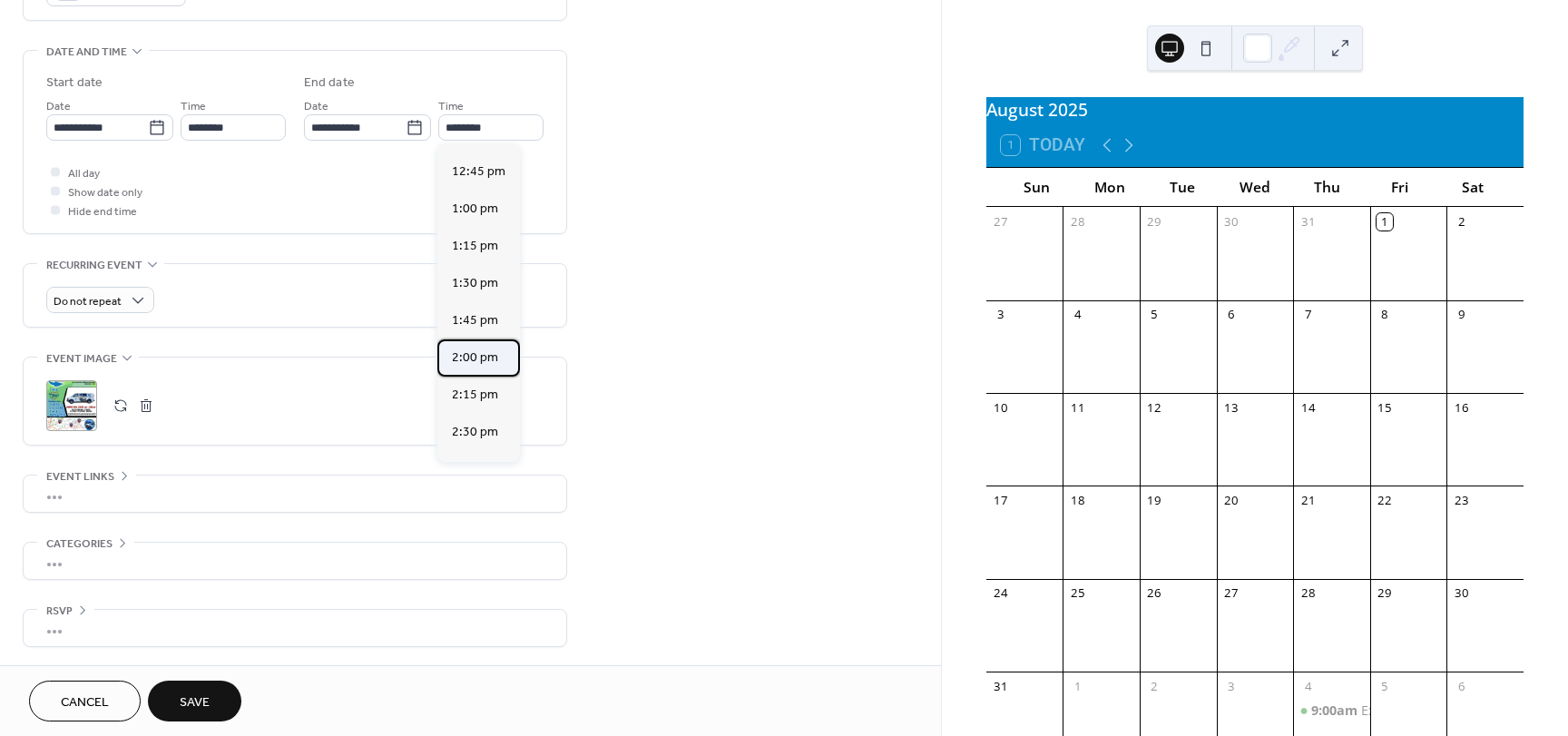 click on "2:00 pm" at bounding box center [475, 358] 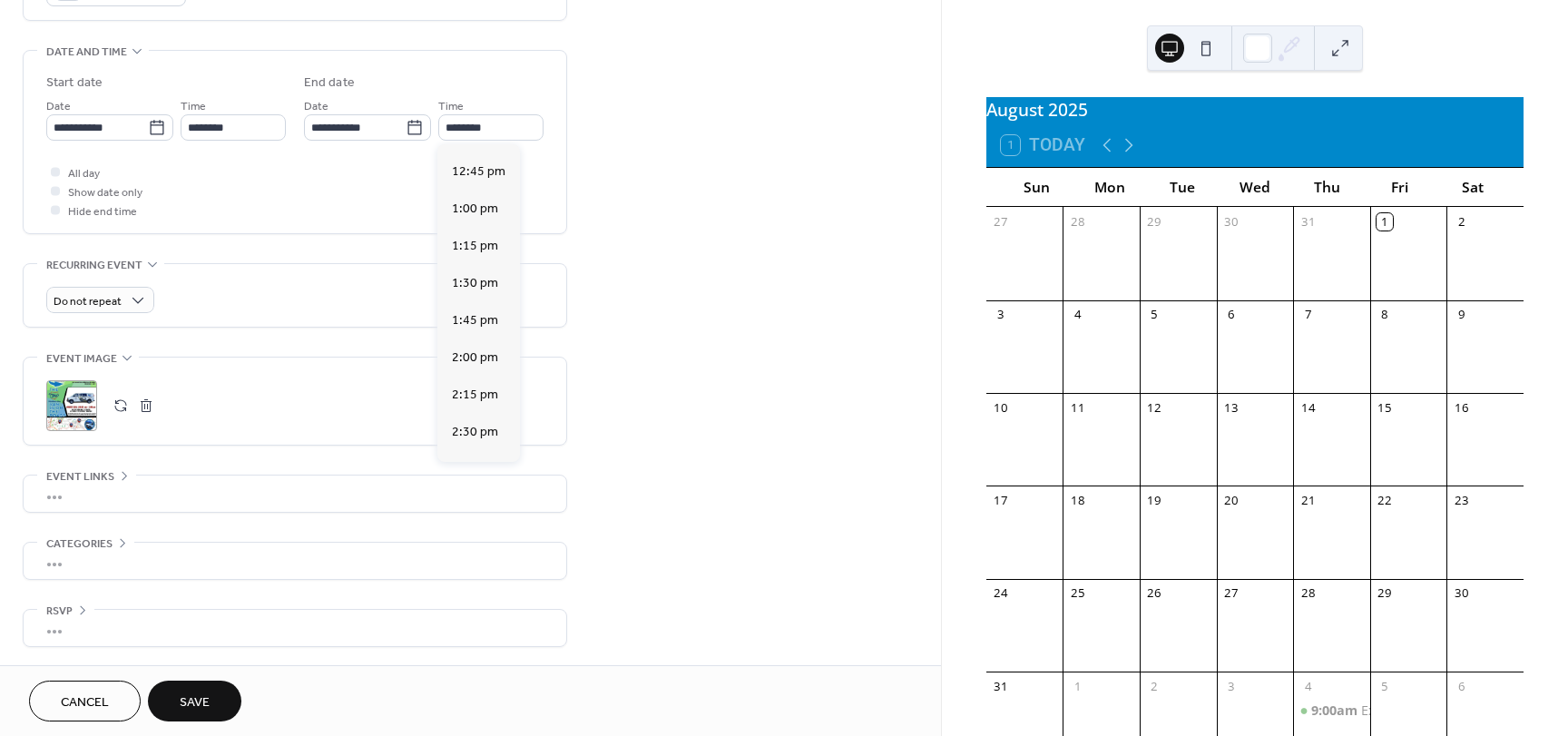 type on "*******" 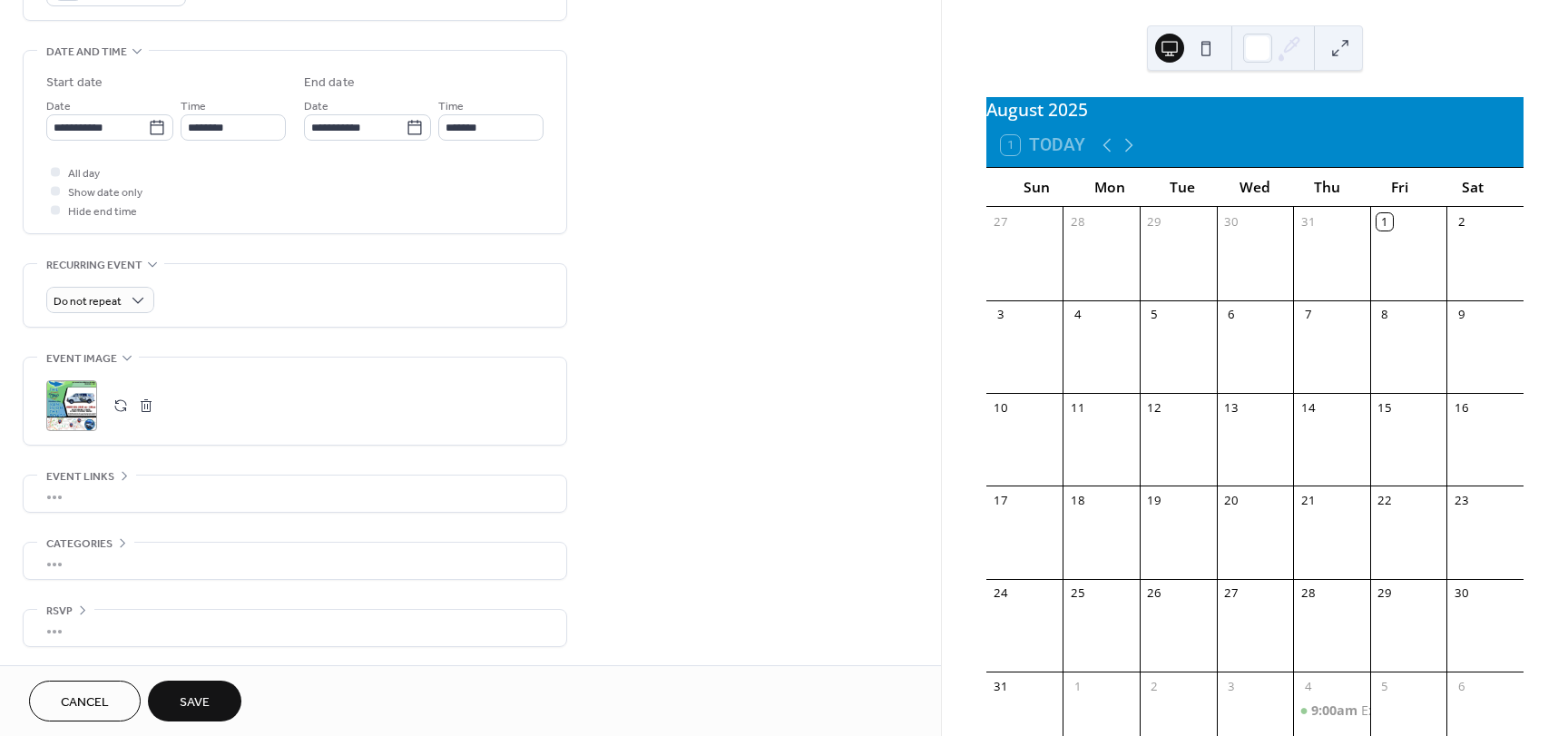 click on "**********" at bounding box center (295, 142) 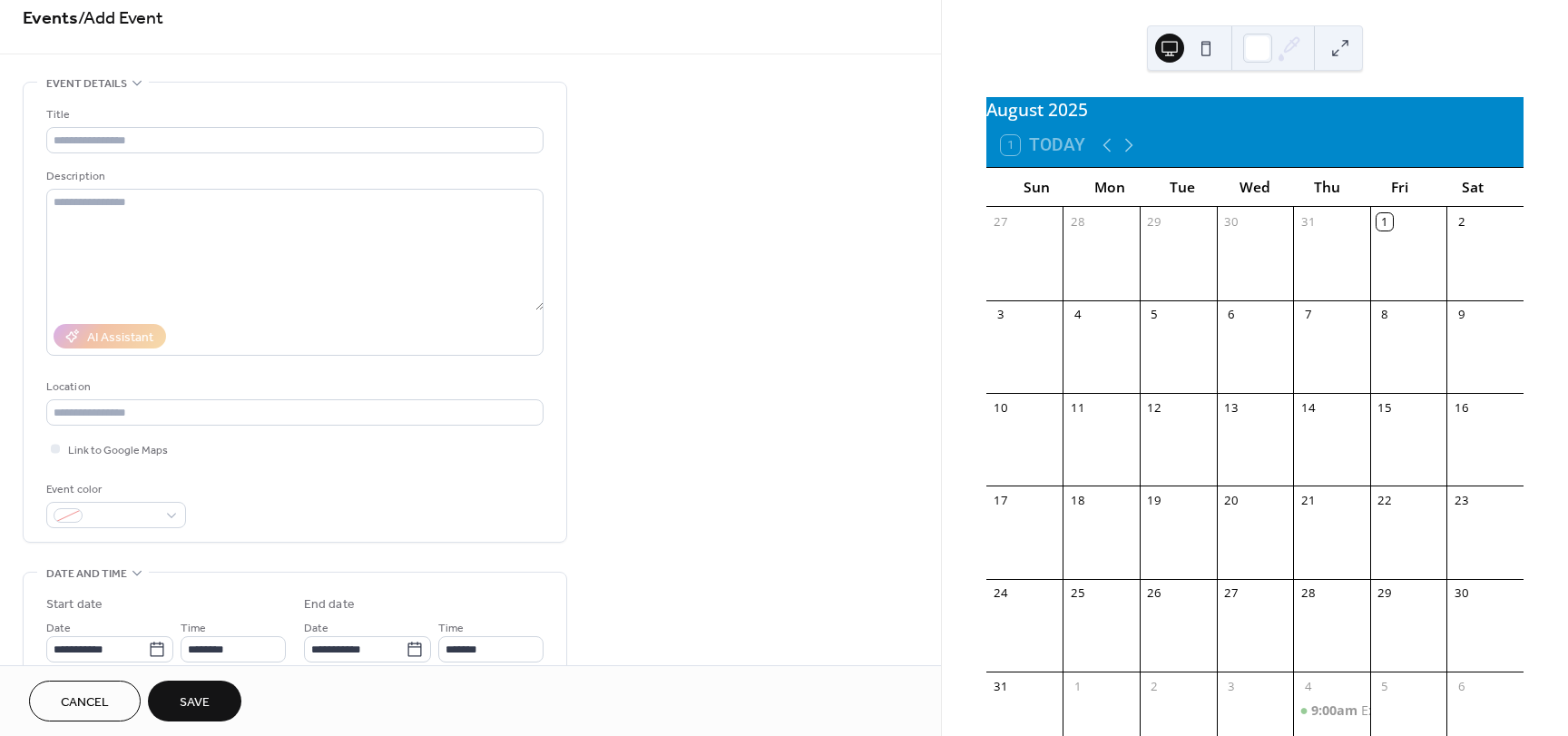 scroll, scrollTop: 0, scrollLeft: 0, axis: both 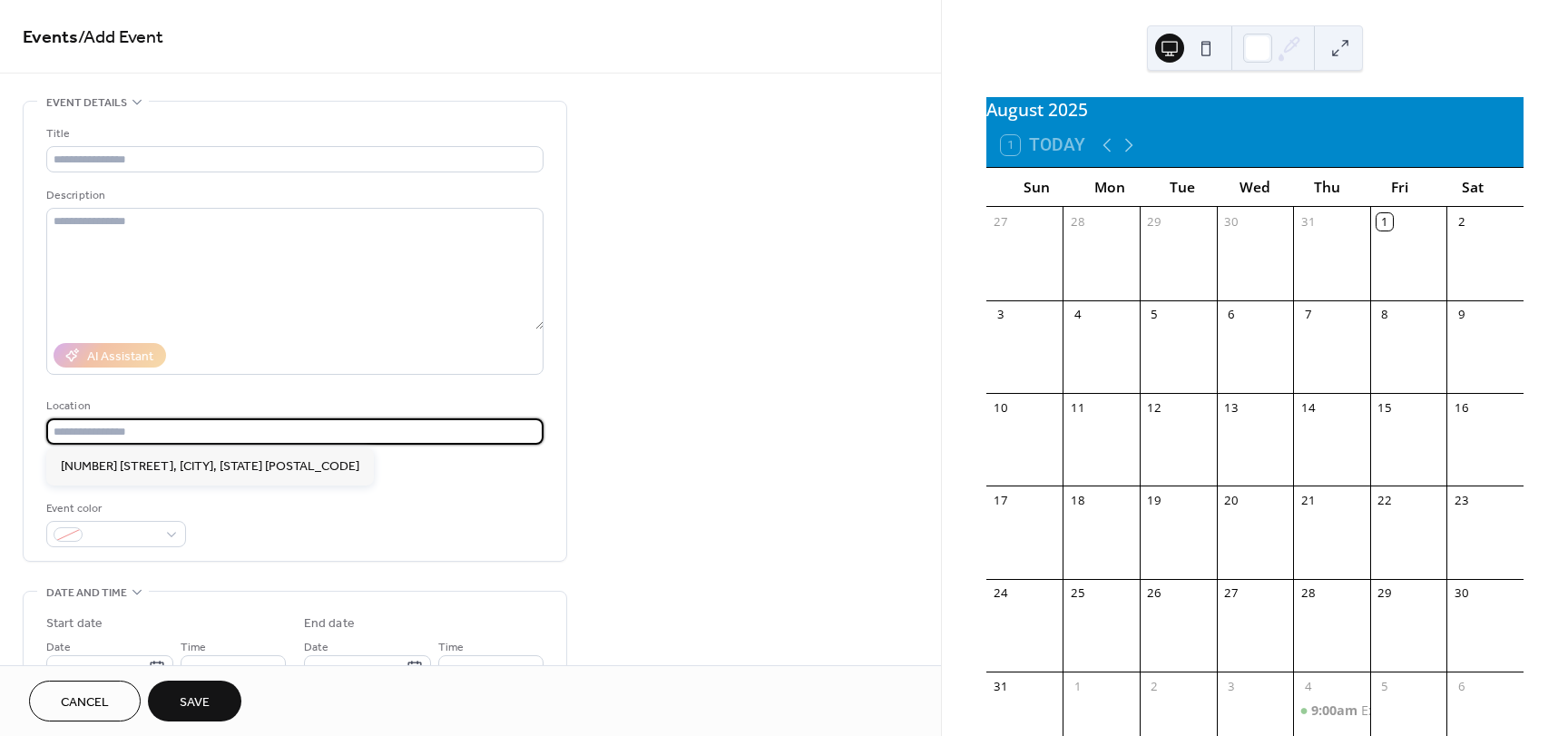 click at bounding box center (295, 431) 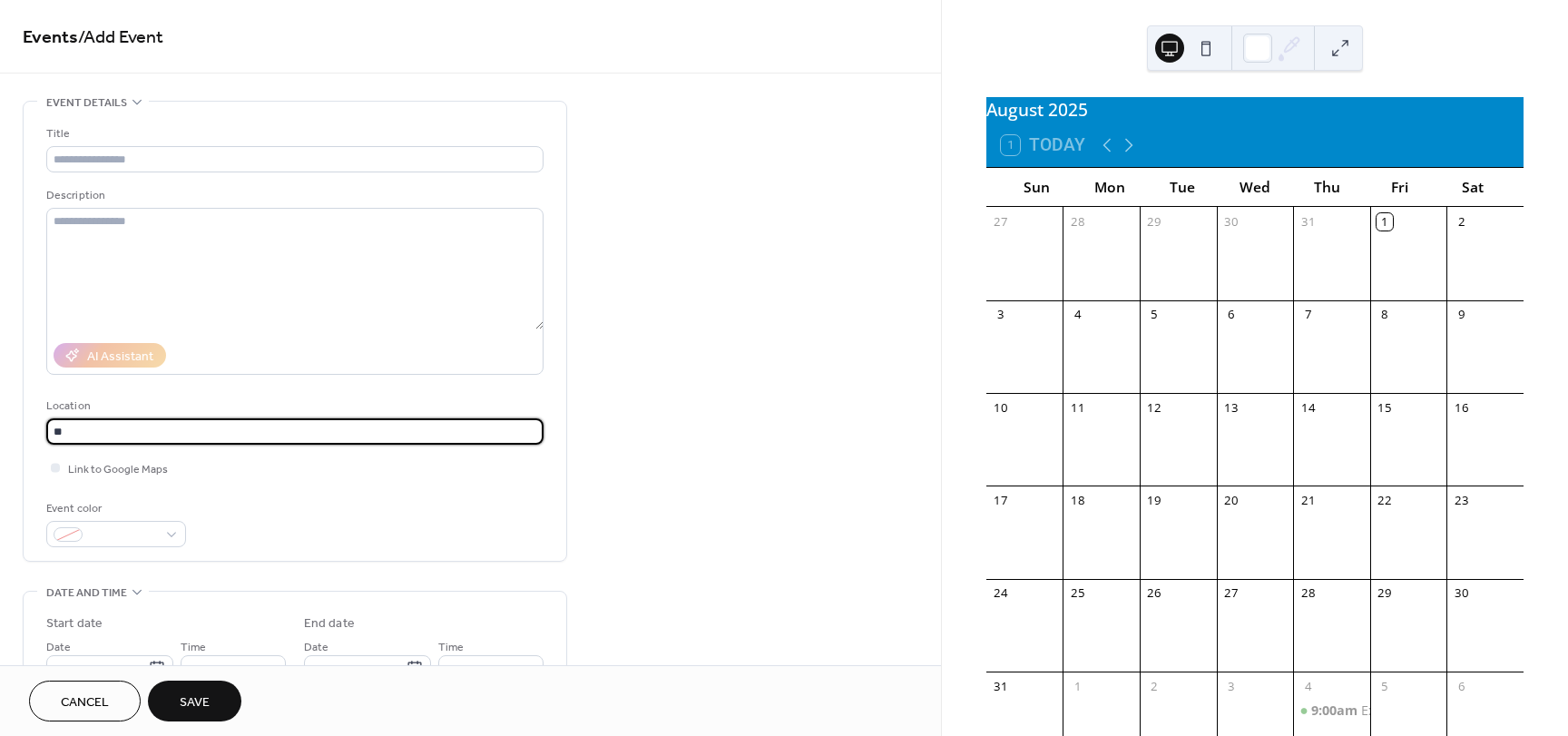 type on "*" 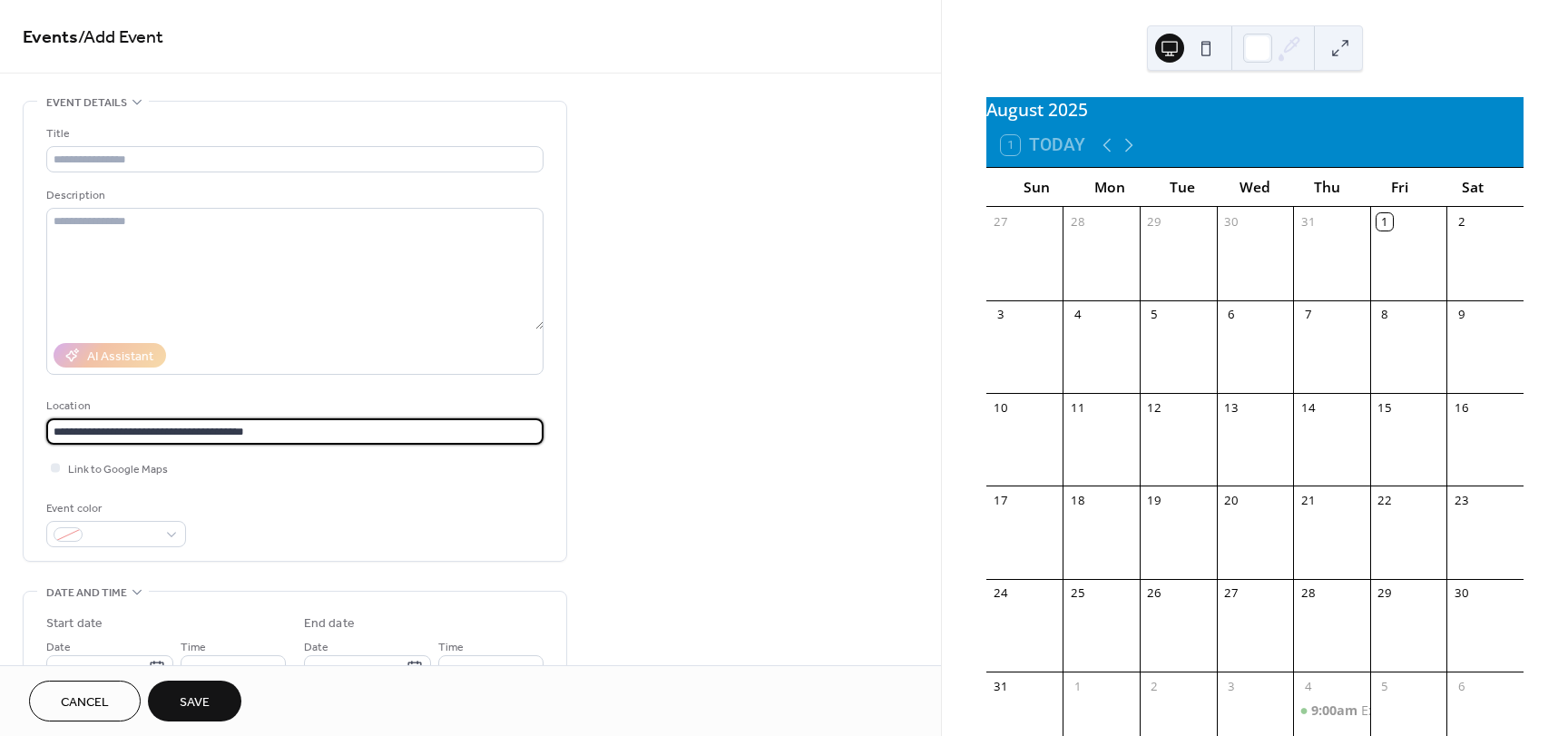 type on "**********" 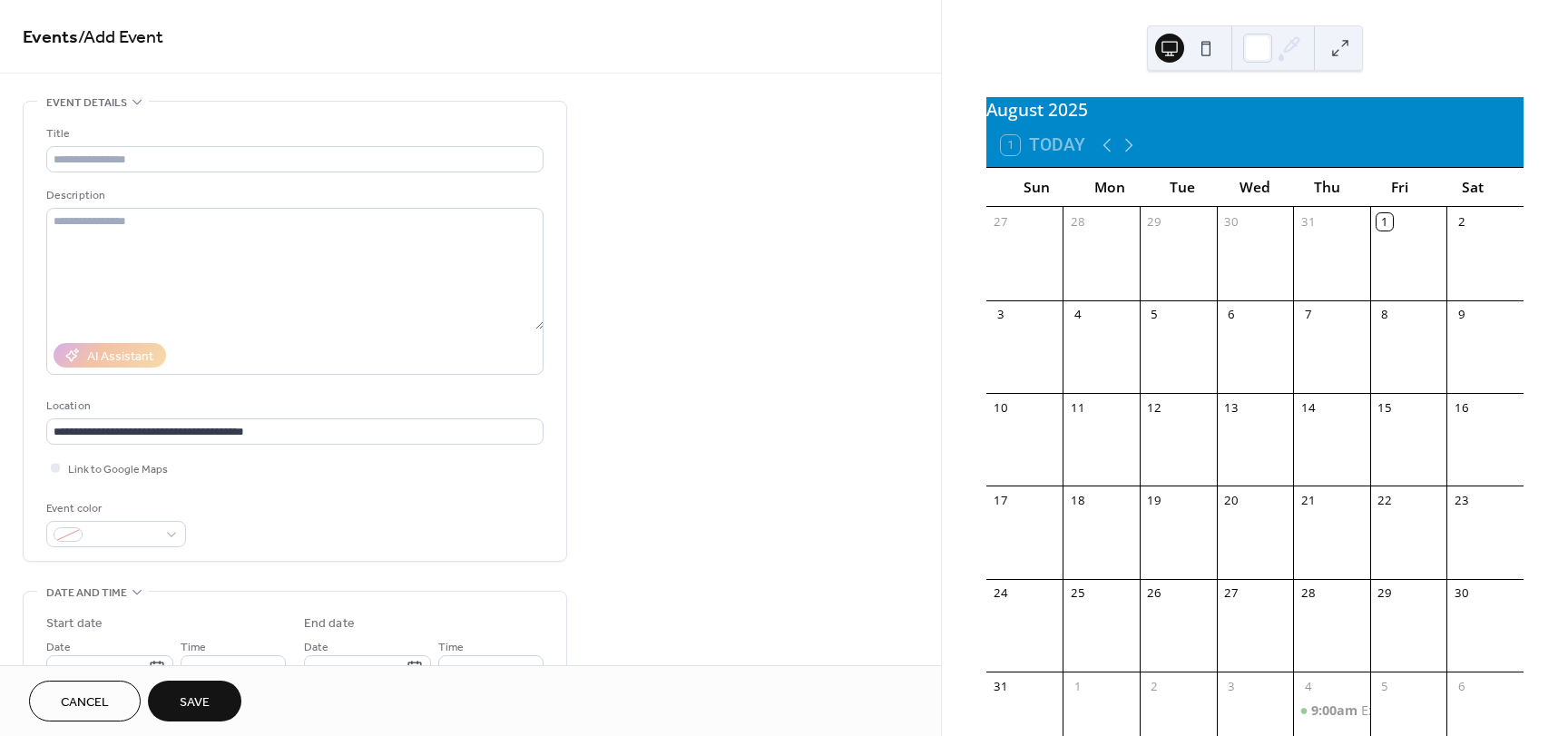 click on "**********" at bounding box center [470, 653] 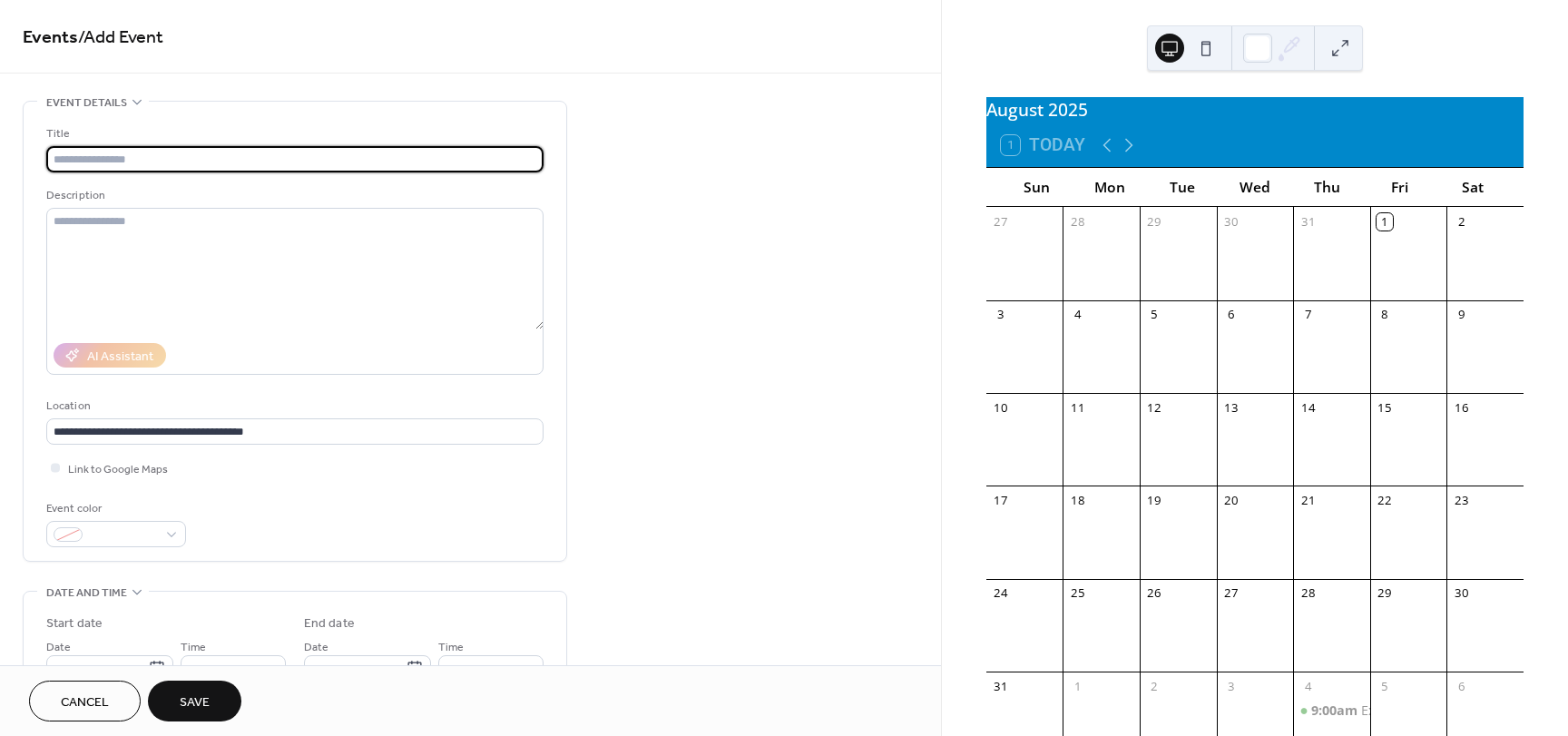 click at bounding box center [295, 159] 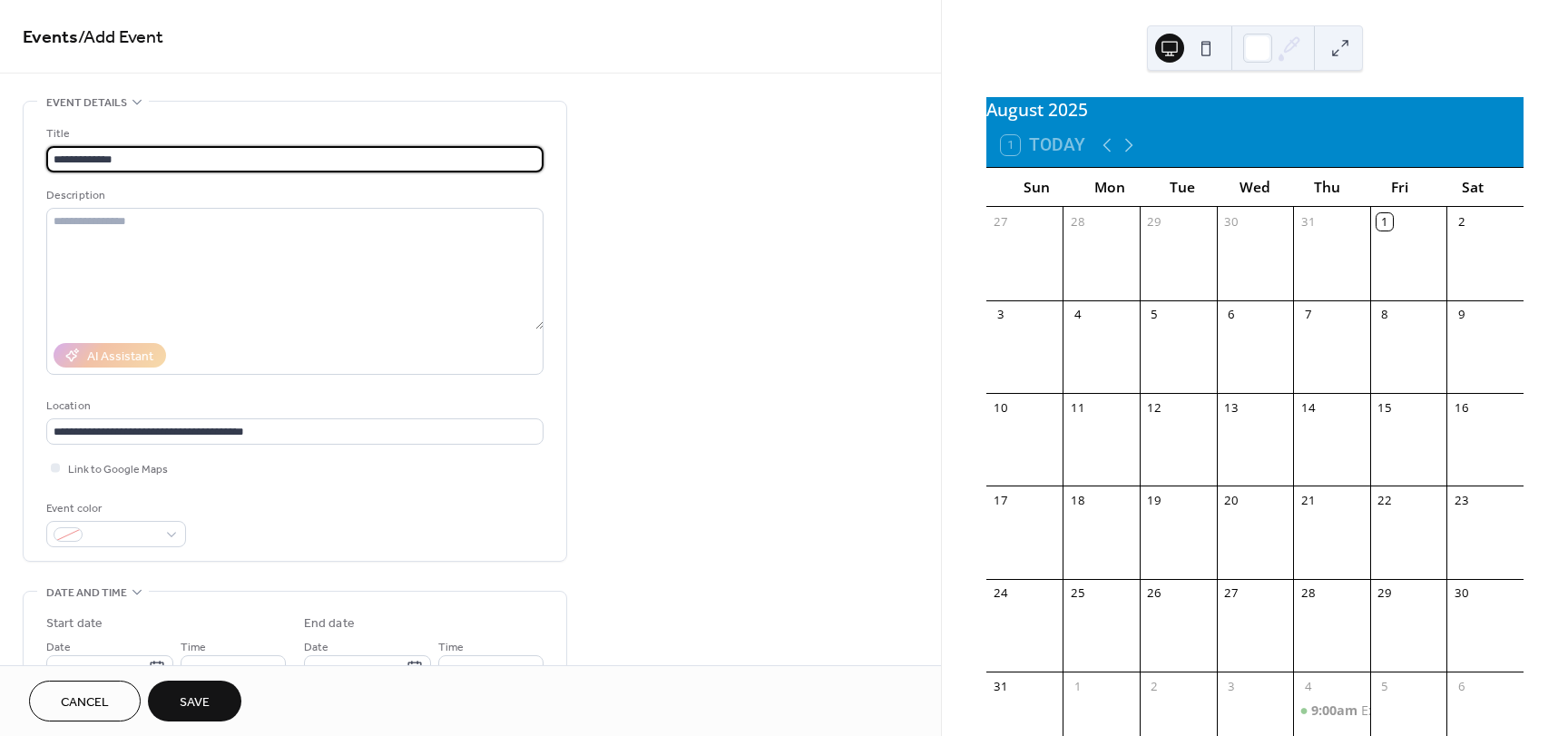 type on "**********" 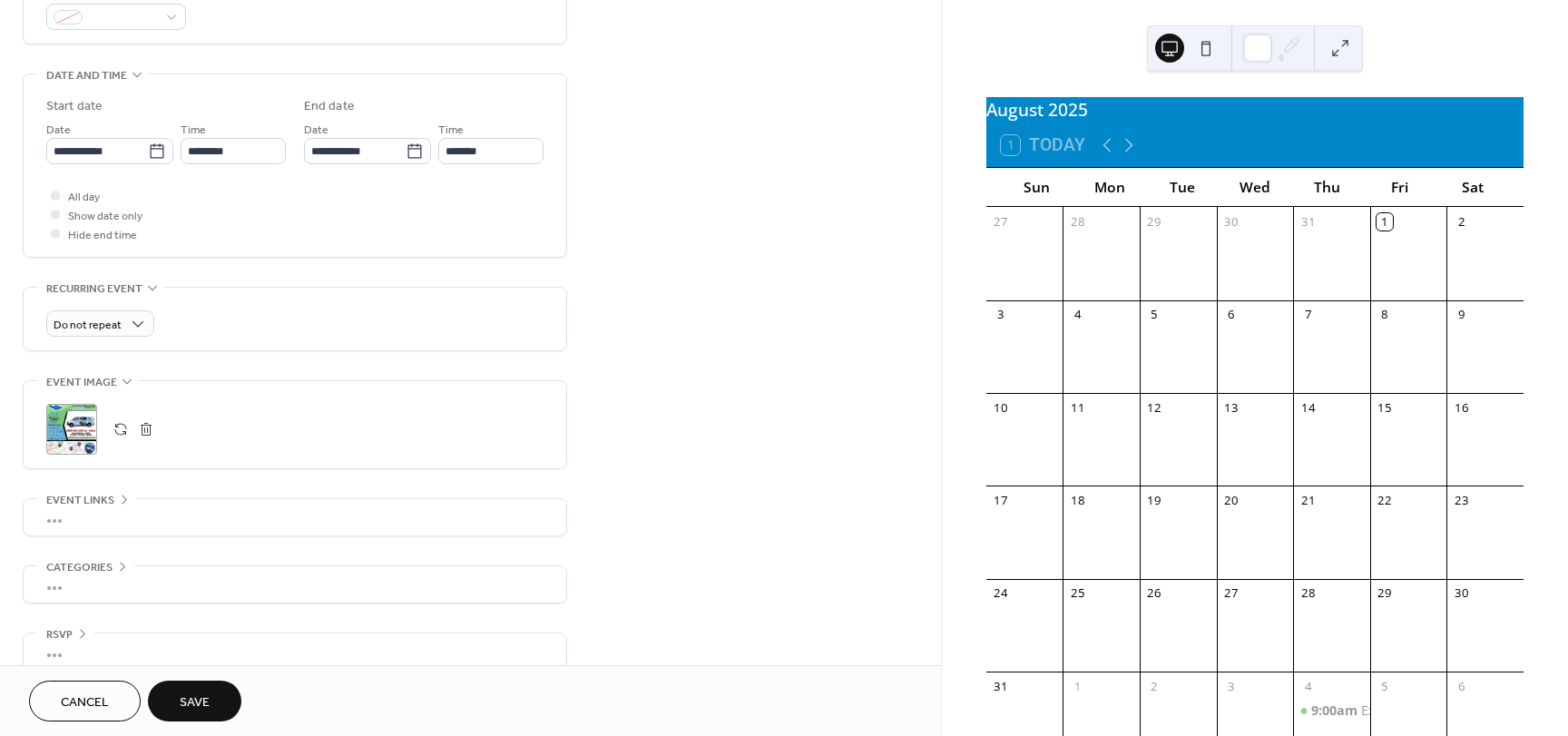 scroll, scrollTop: 541, scrollLeft: 0, axis: vertical 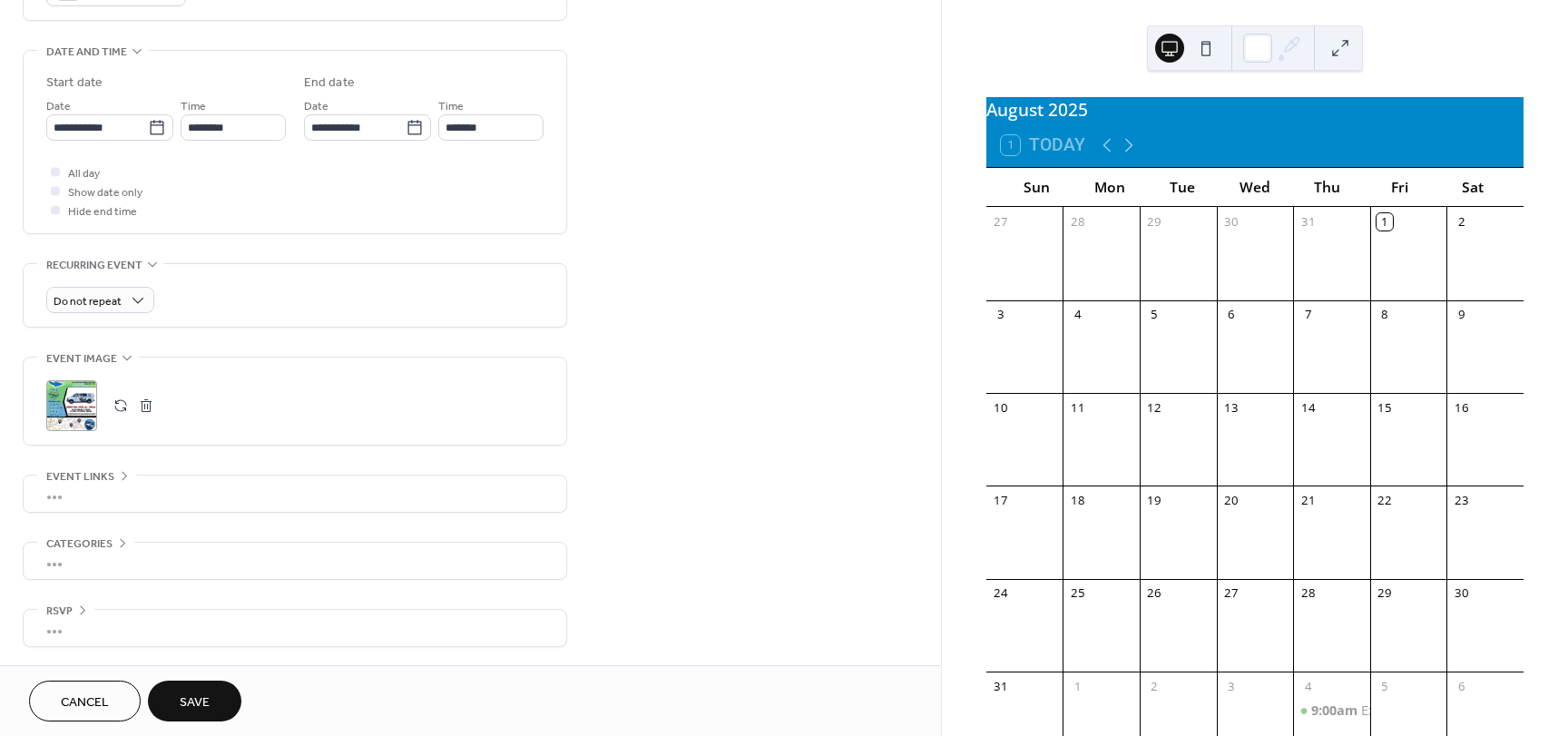 click on "Save" at bounding box center (194, 701) 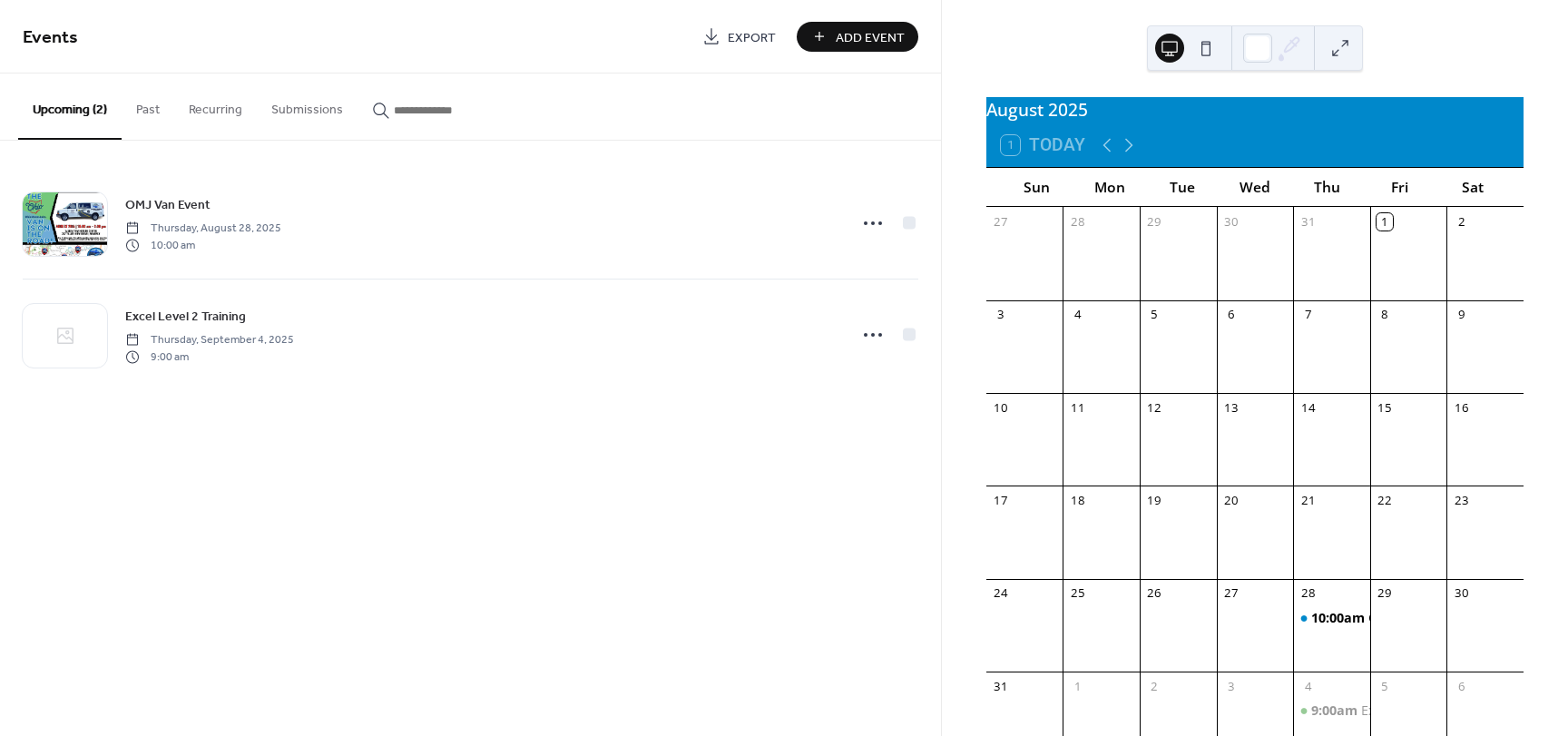 click on "Add Event" at bounding box center (870, 37) 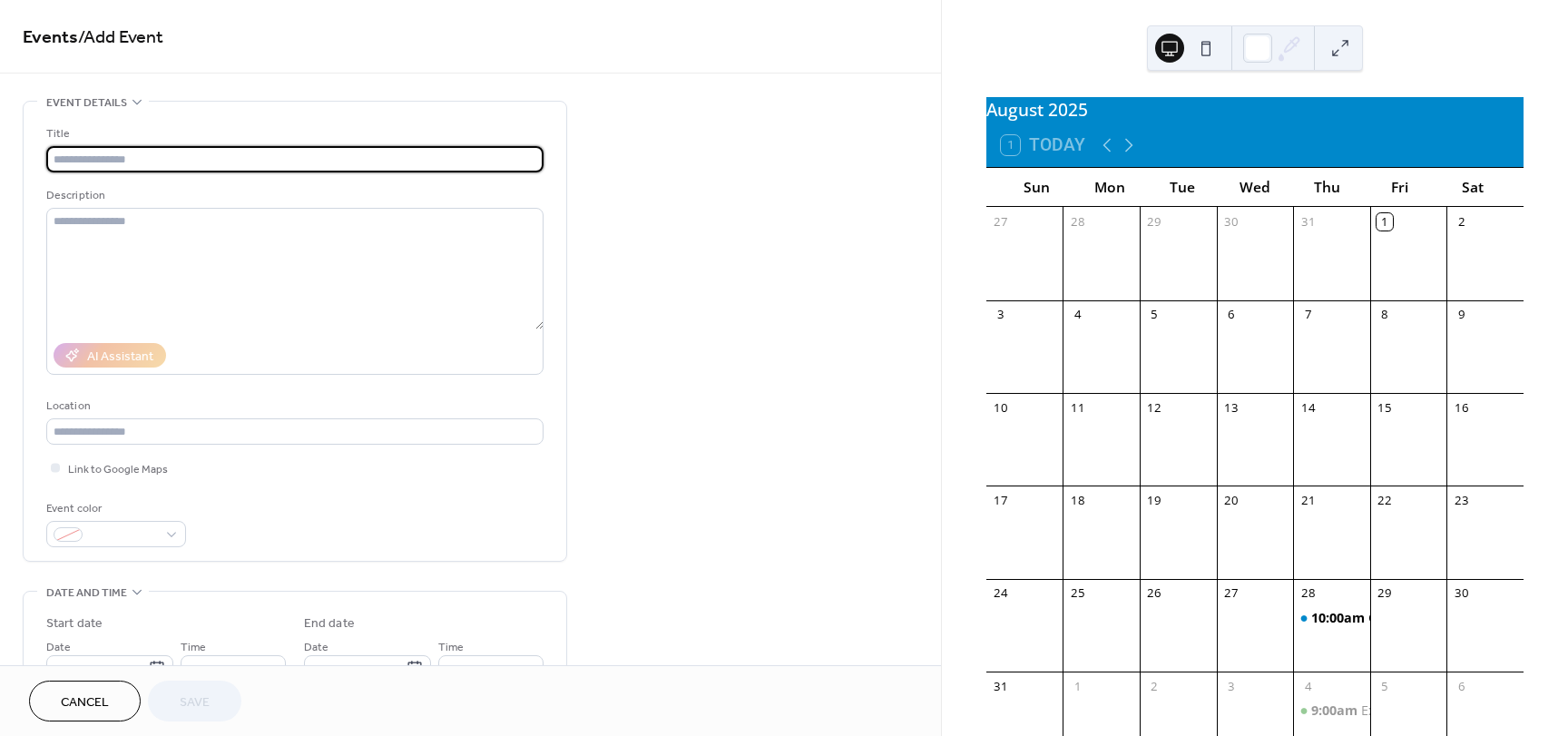 click at bounding box center (295, 159) 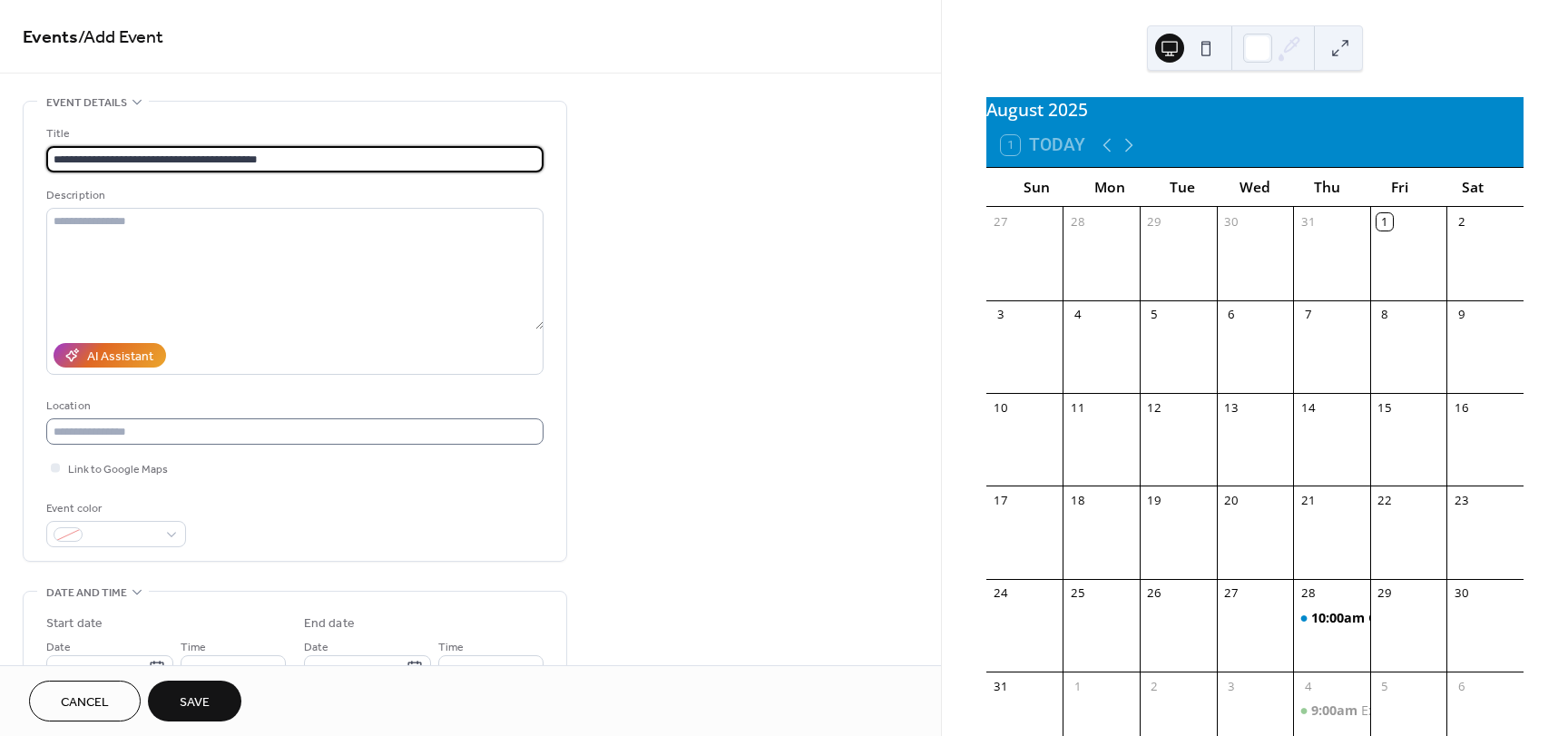 type on "**********" 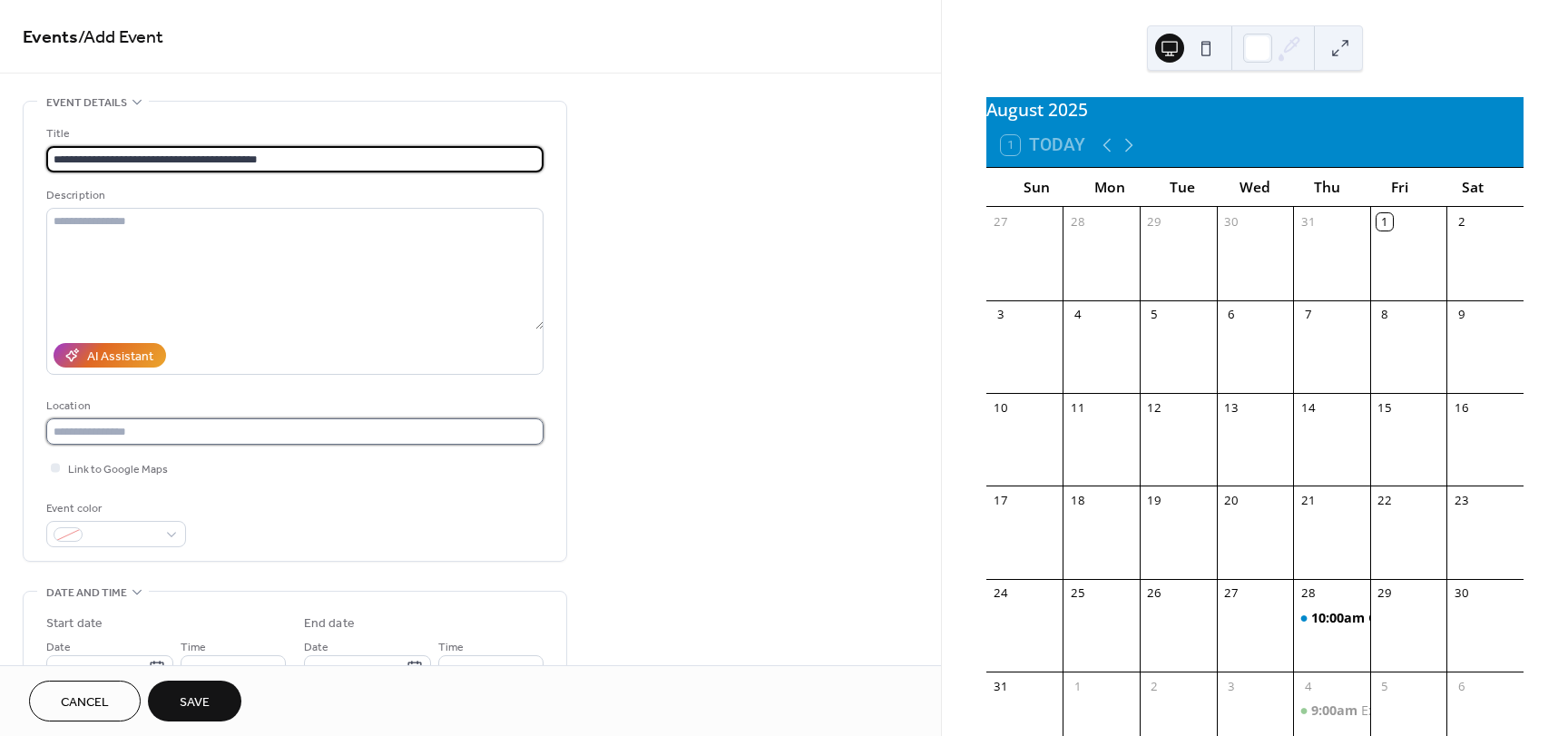 click at bounding box center [295, 431] 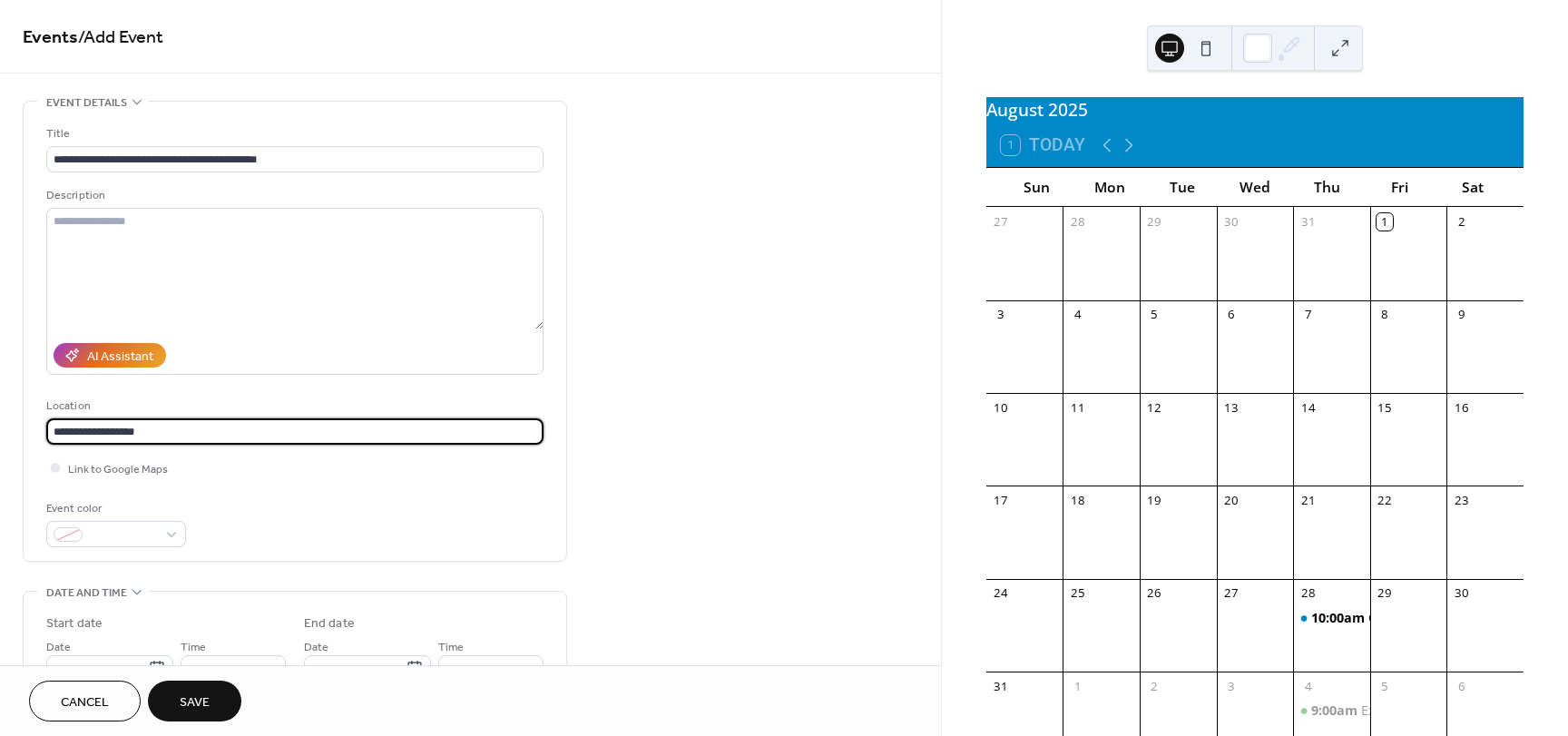 click on "**********" at bounding box center [295, 431] 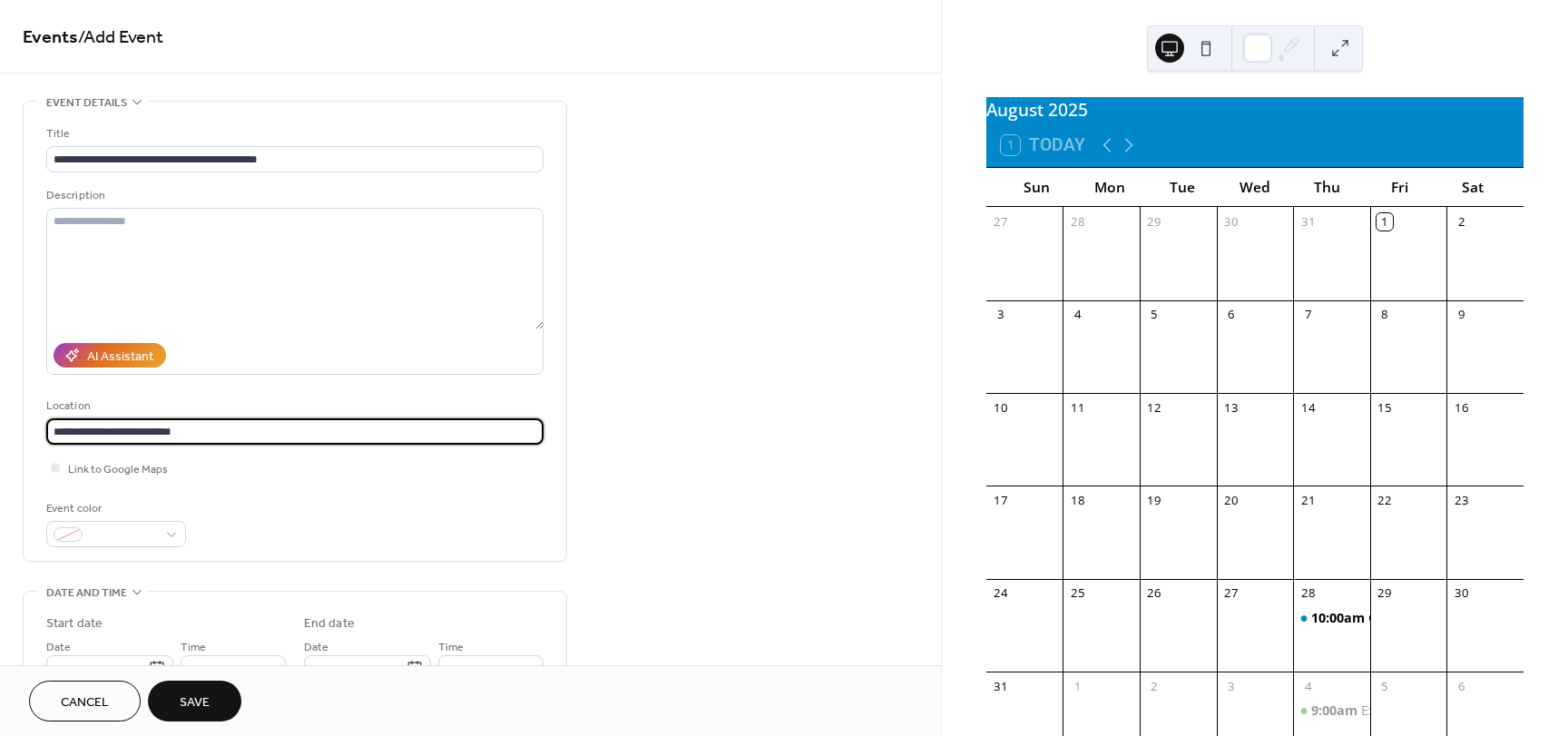 type on "**********" 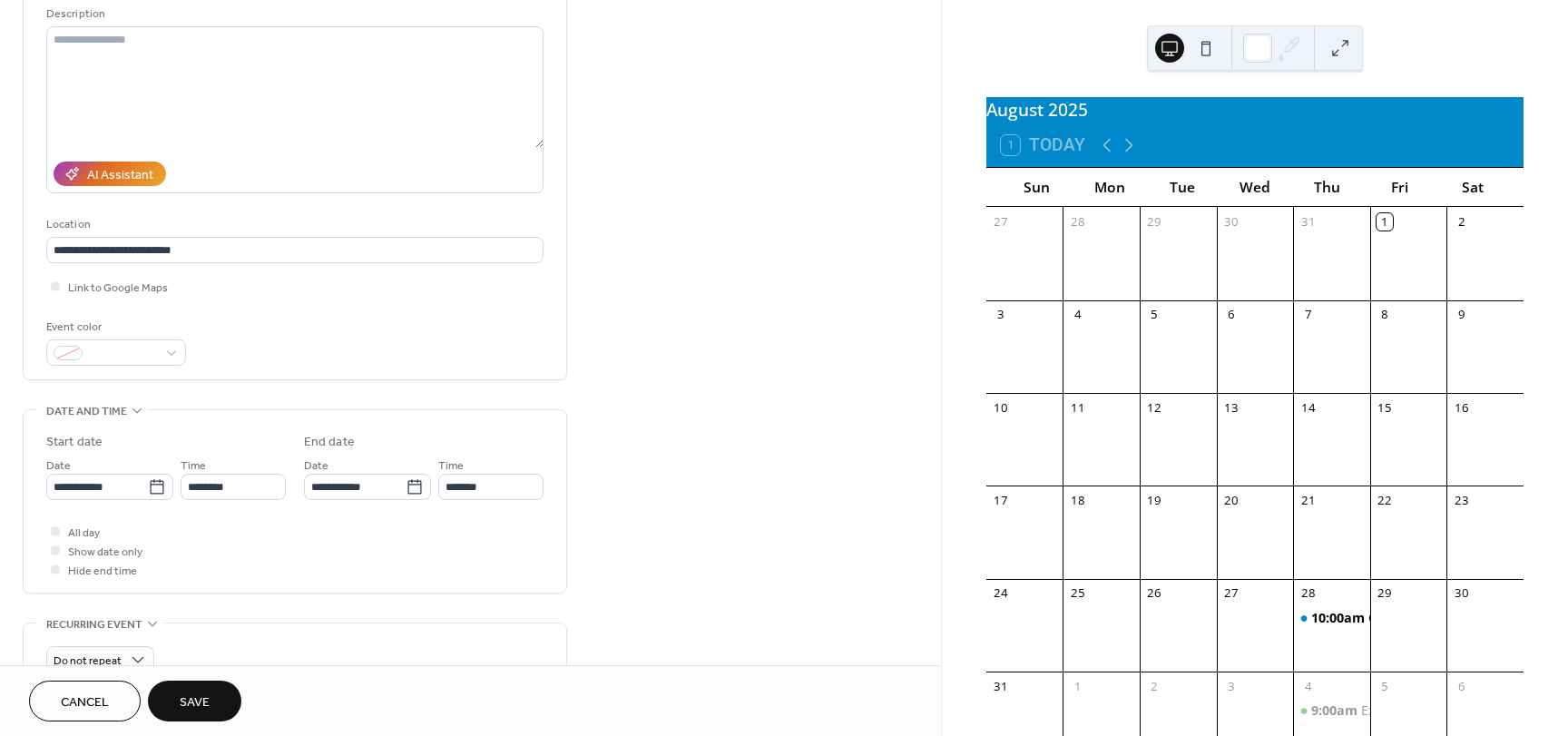 scroll, scrollTop: 272, scrollLeft: 0, axis: vertical 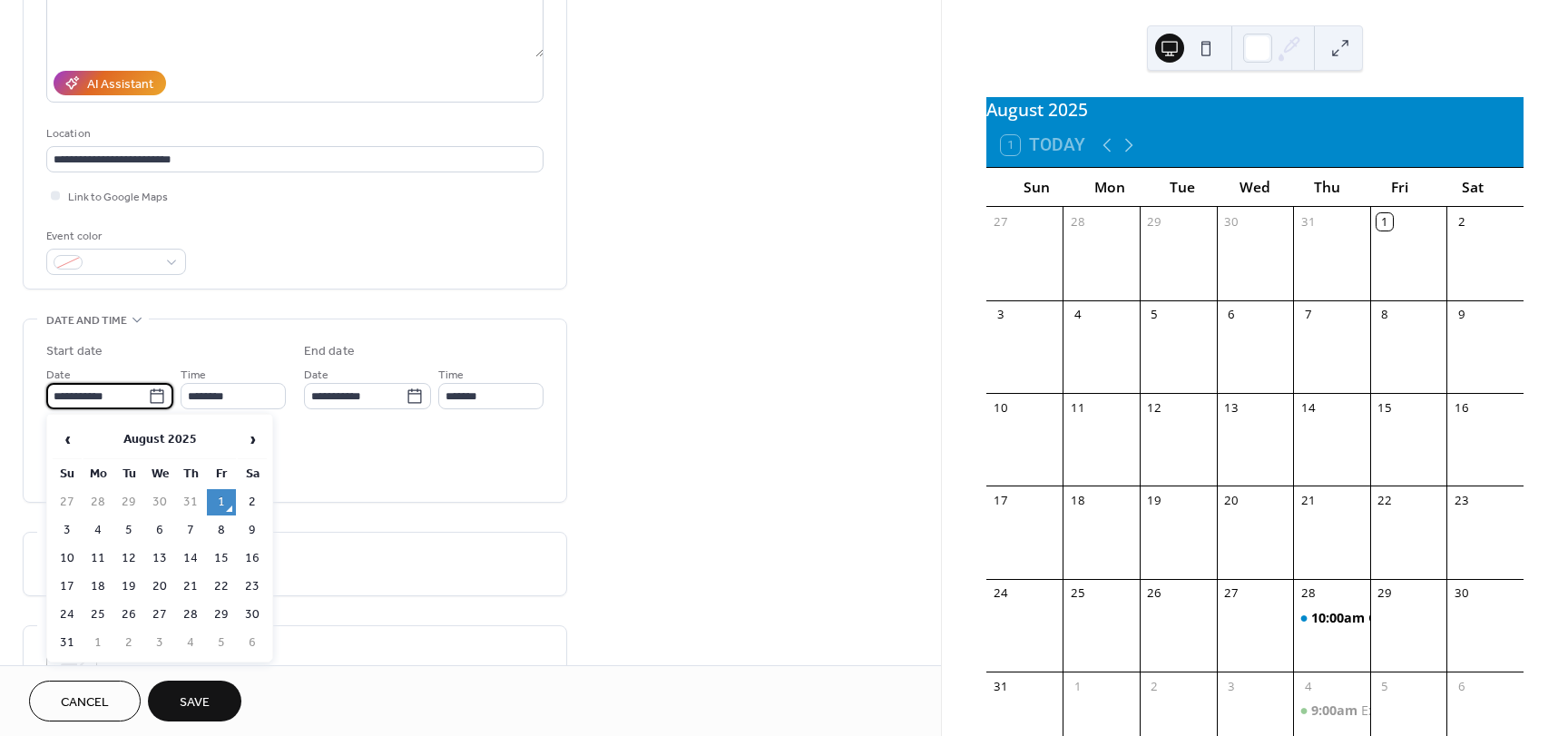 click on "**********" at bounding box center (97, 396) 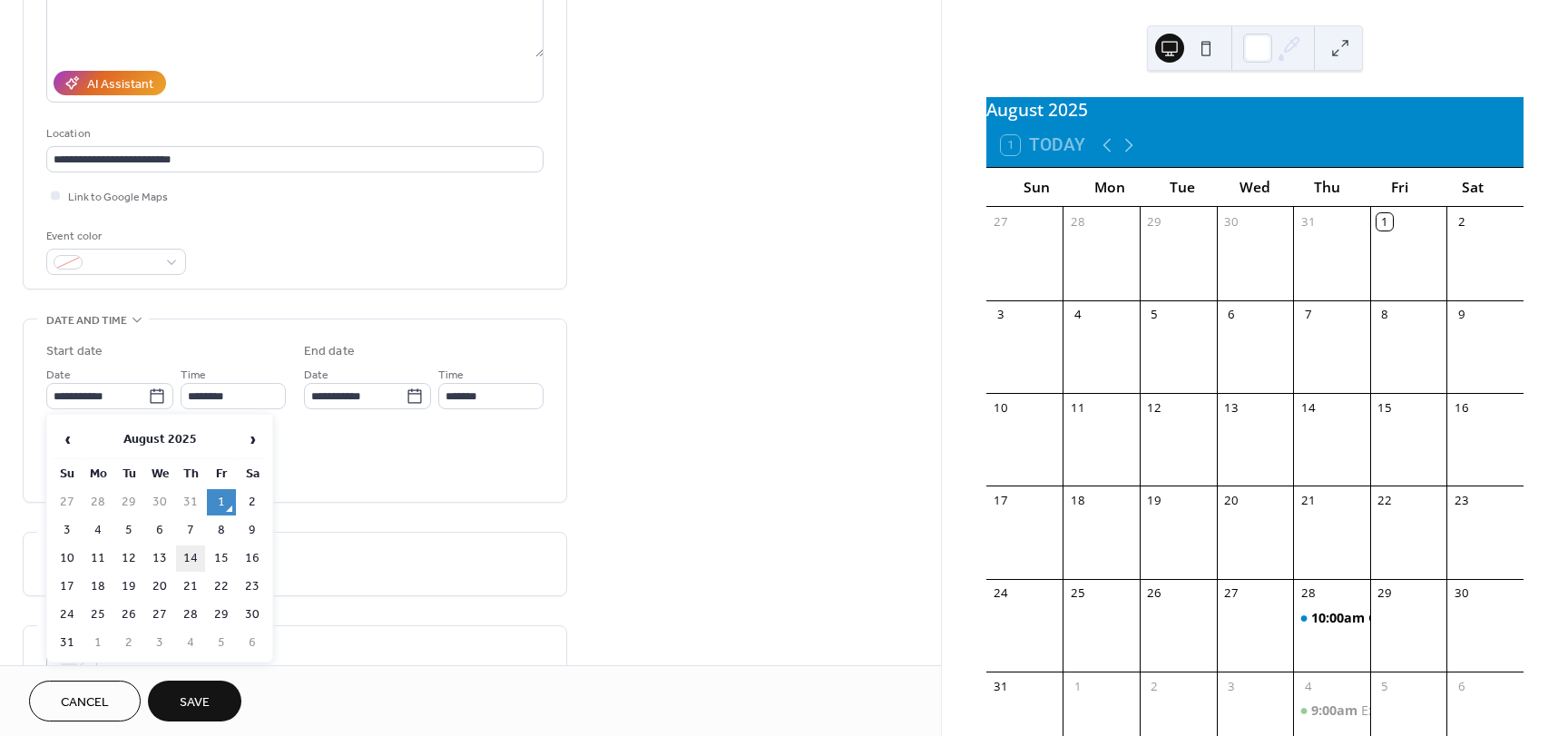 click on "14" at bounding box center (191, 558) 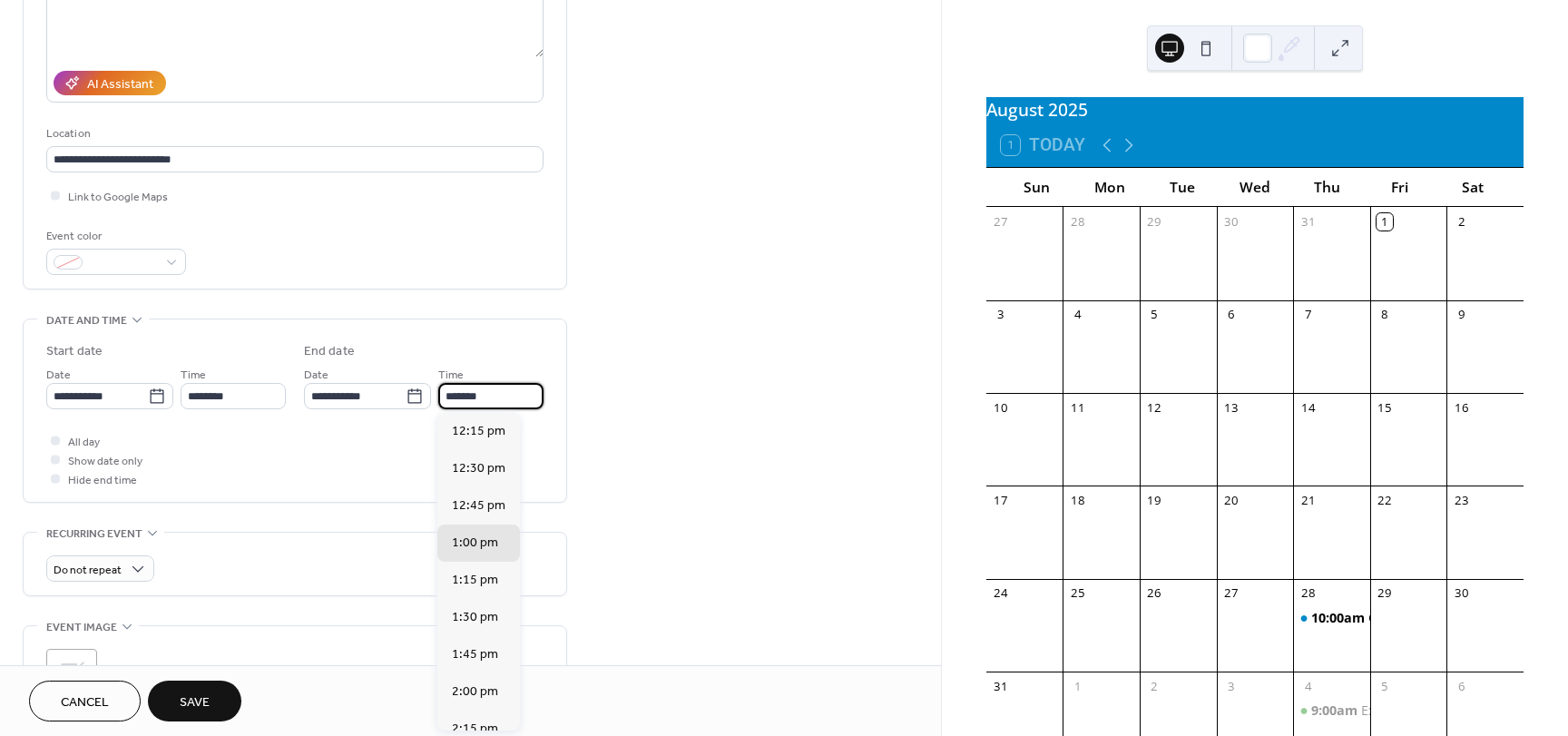 click on "*******" at bounding box center [491, 396] 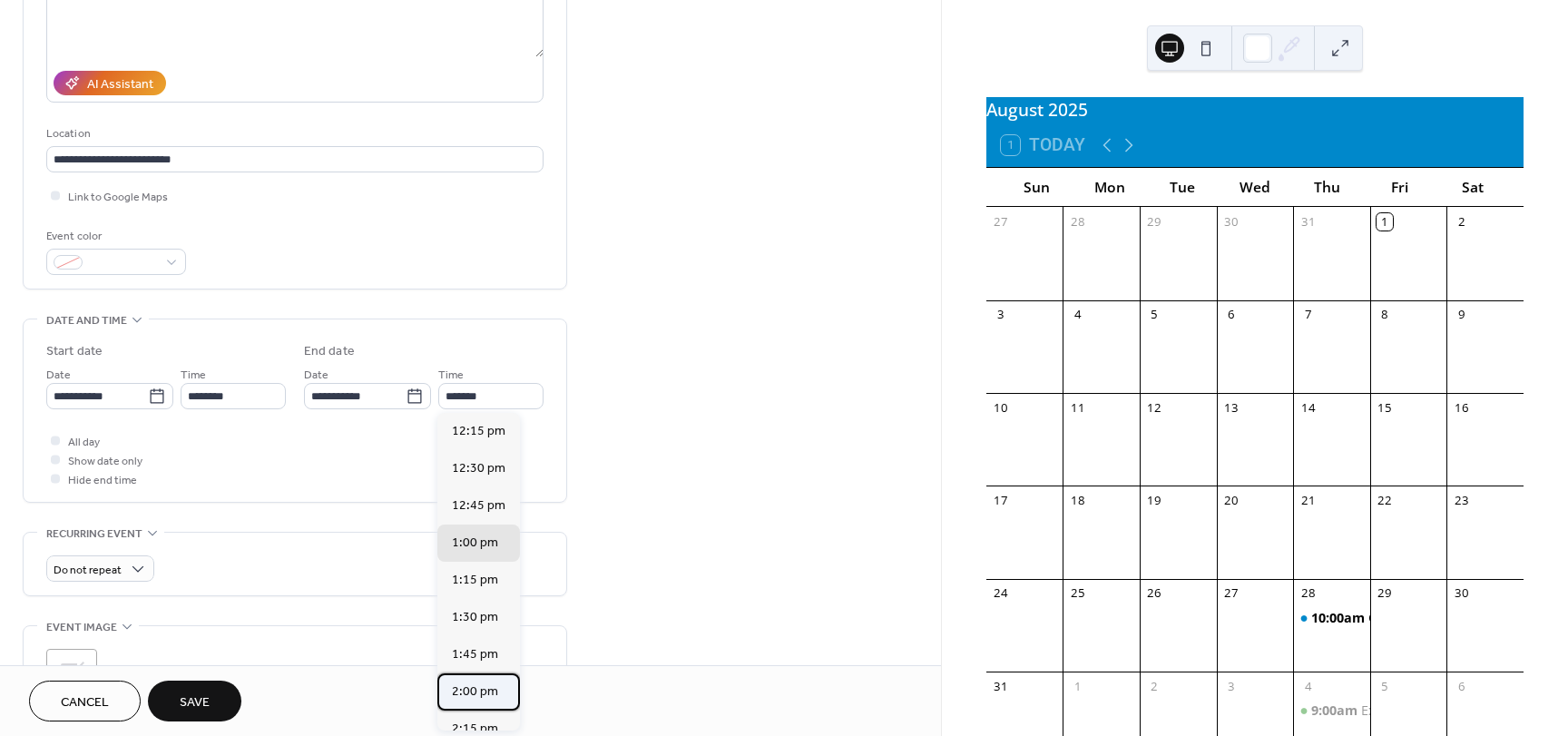 click on "2:00 pm" at bounding box center (475, 692) 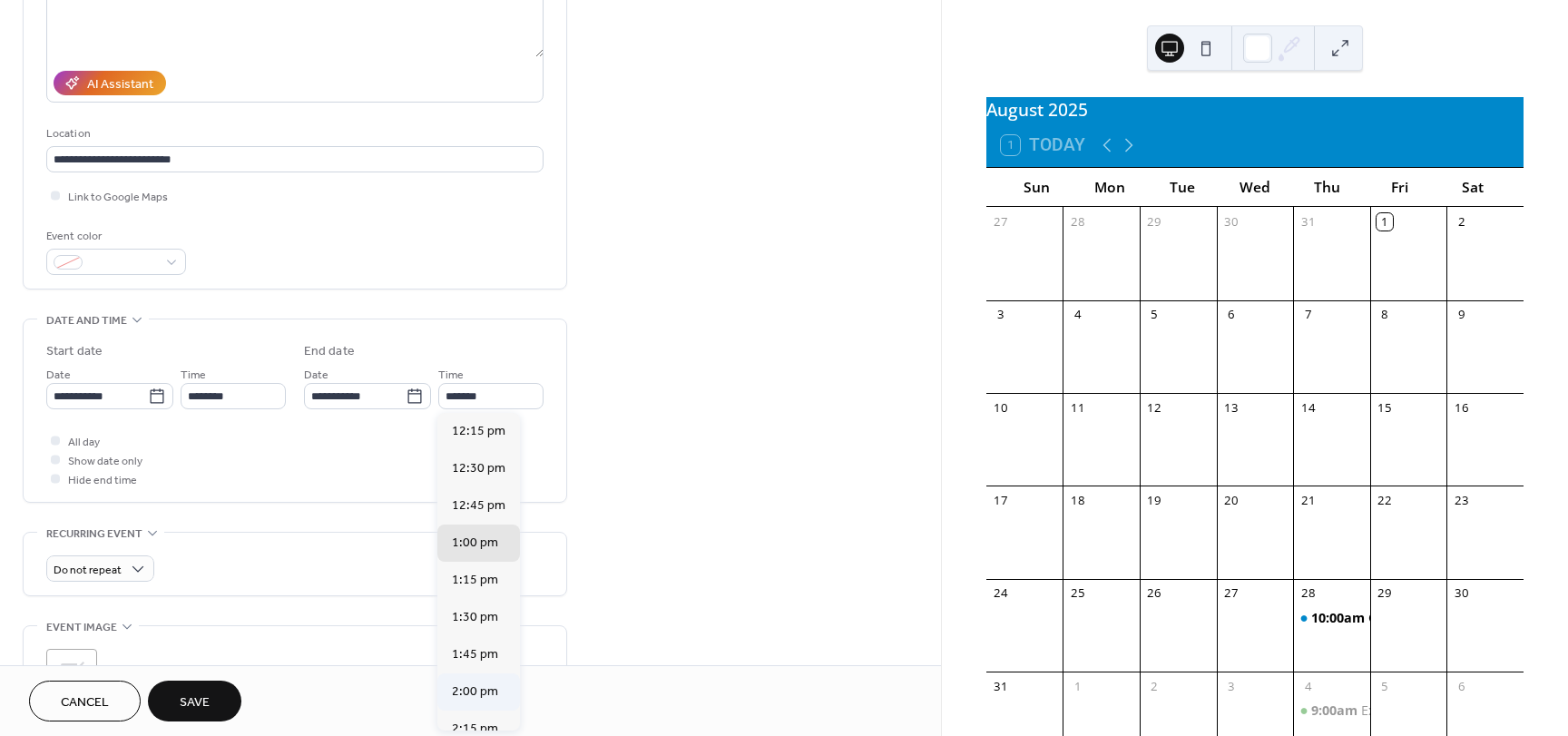 type on "*******" 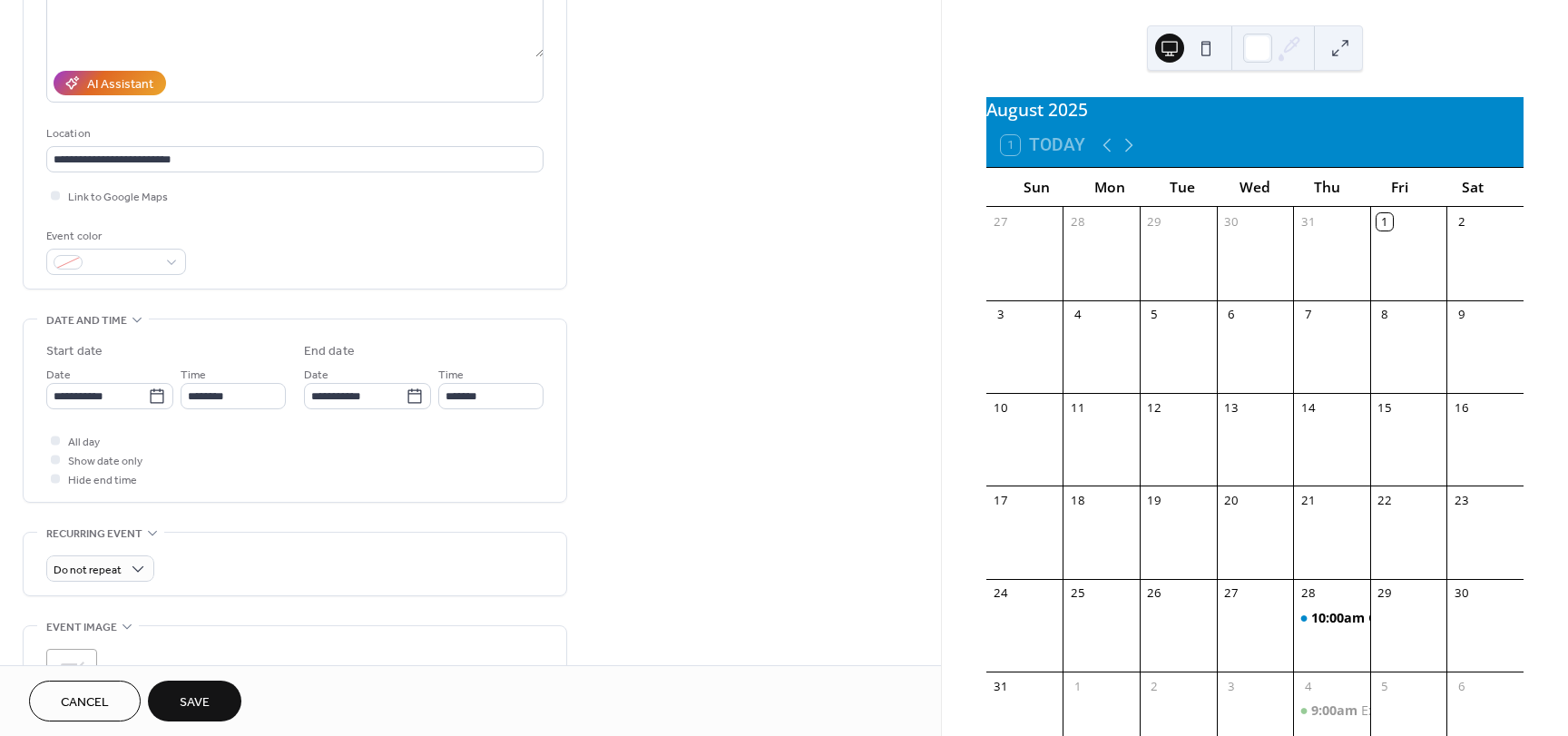 click on "All day Show date only Hide end time" at bounding box center (295, 459) 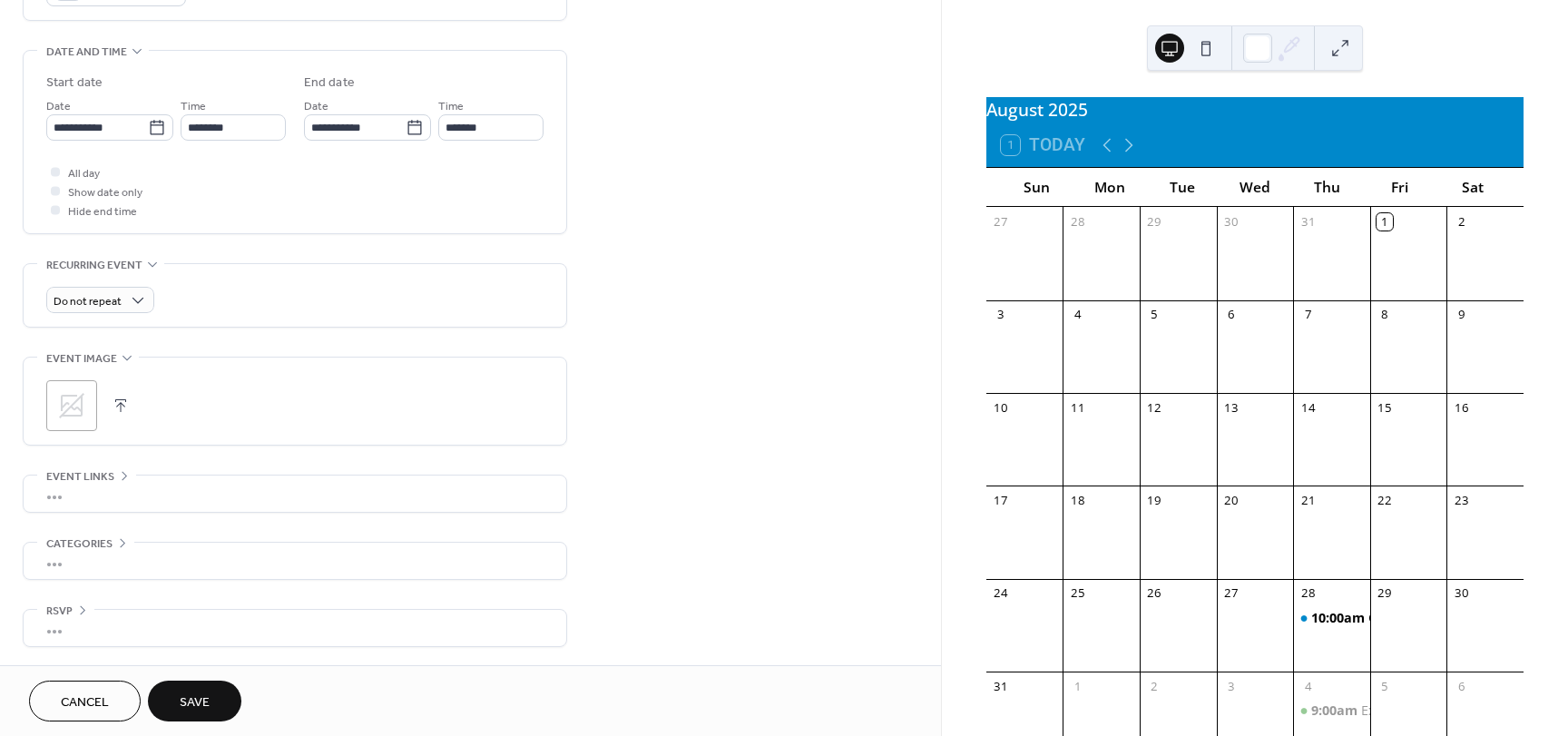 scroll, scrollTop: 450, scrollLeft: 0, axis: vertical 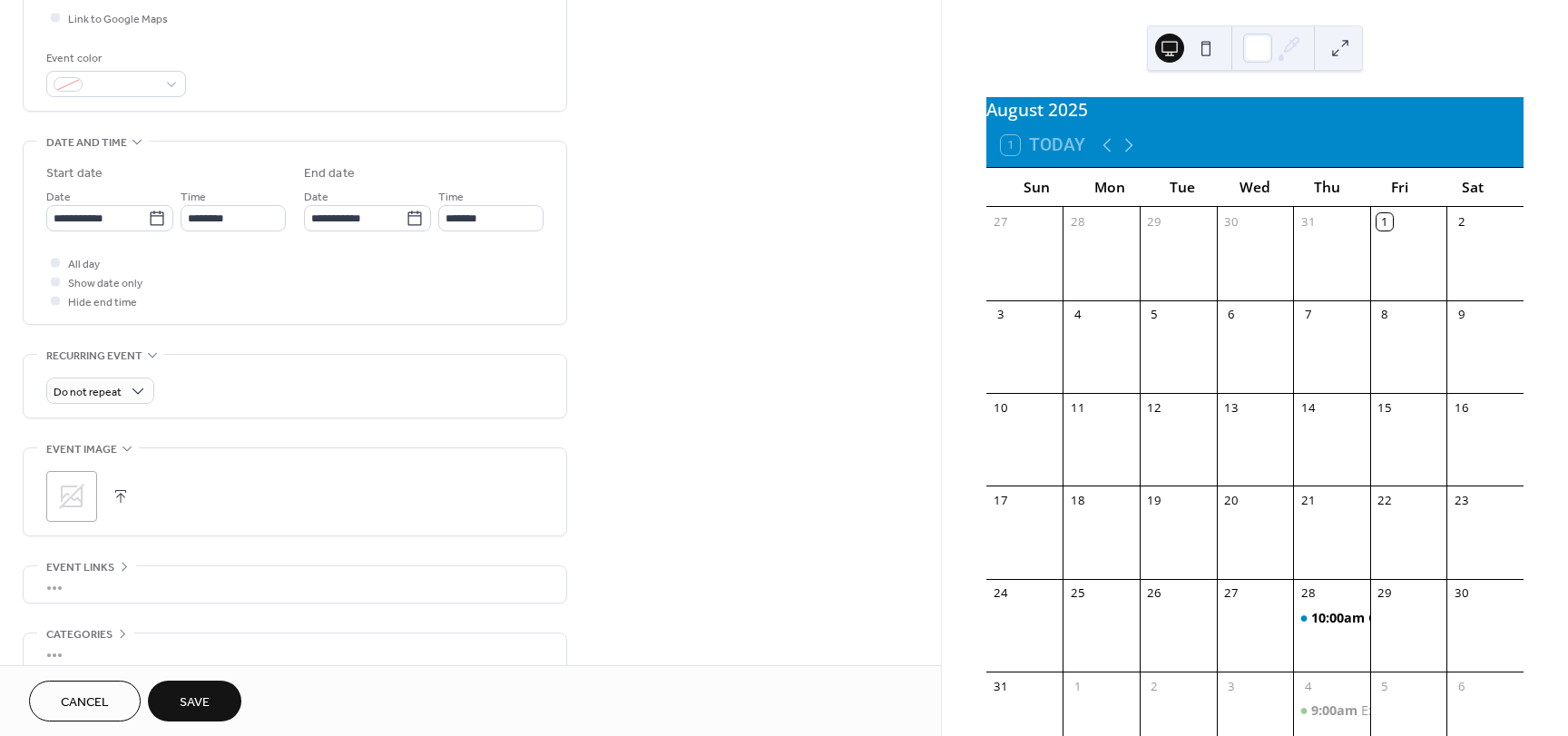 click on ";" at bounding box center [72, 496] 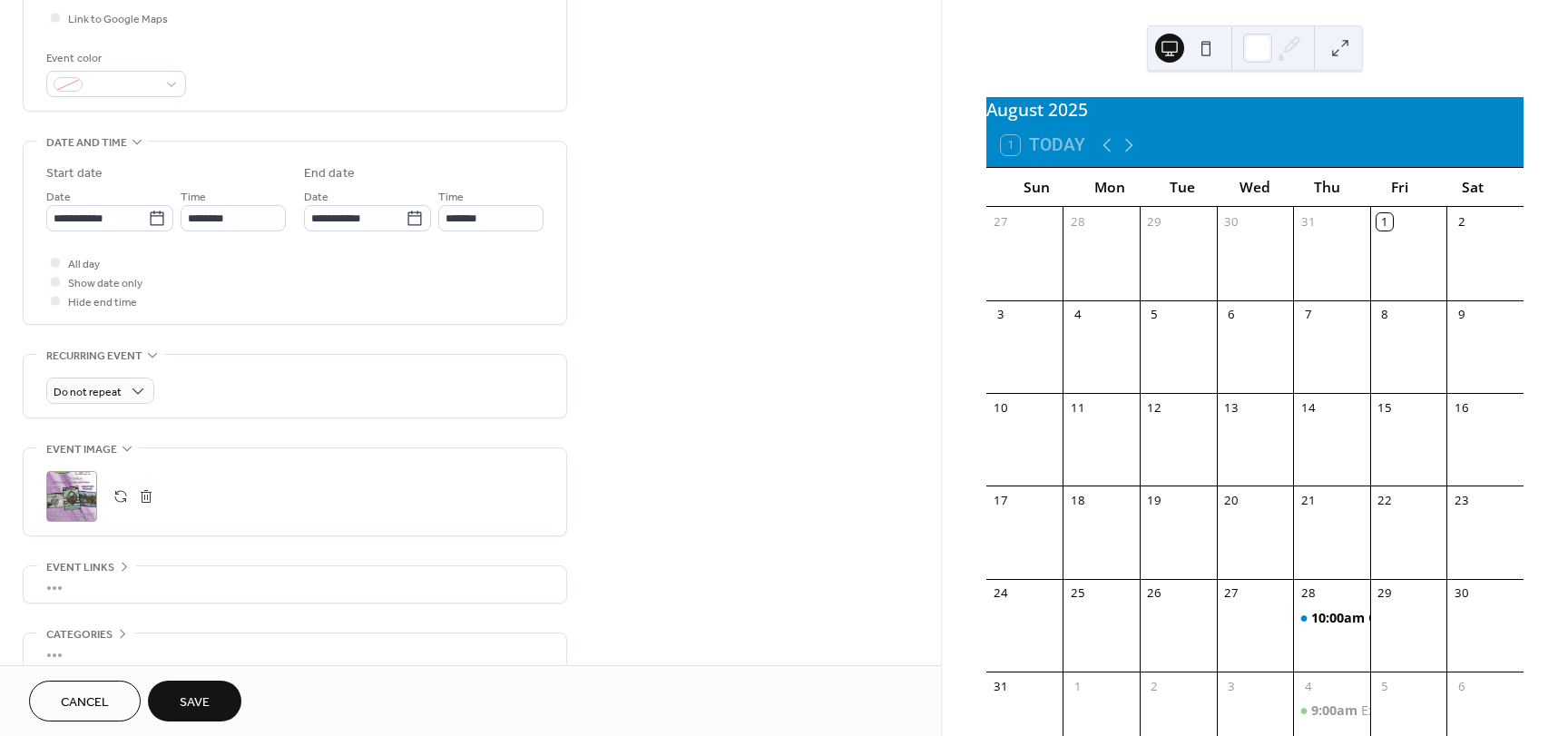 click on "Save" at bounding box center [194, 702] 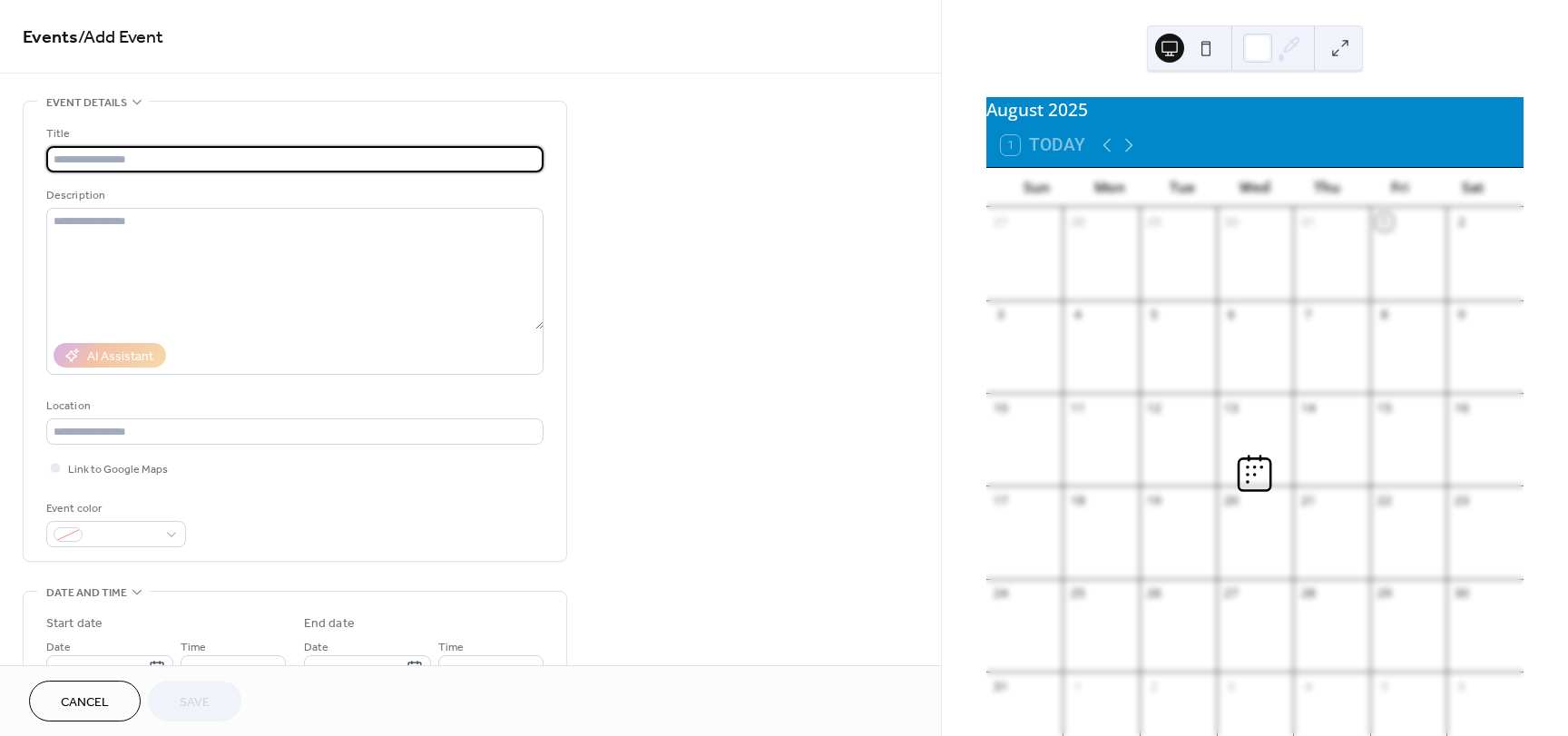 scroll, scrollTop: 0, scrollLeft: 0, axis: both 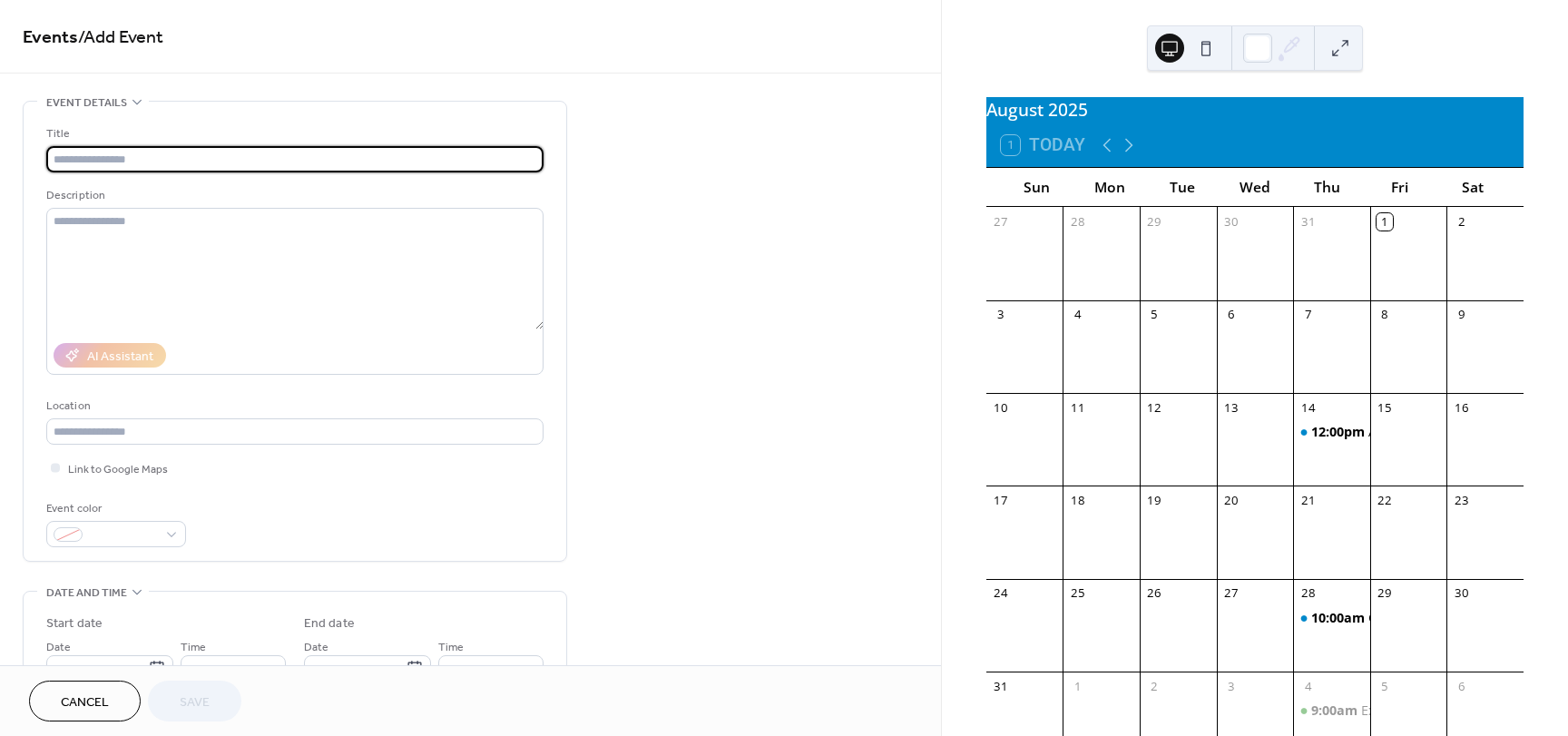 click at bounding box center (295, 159) 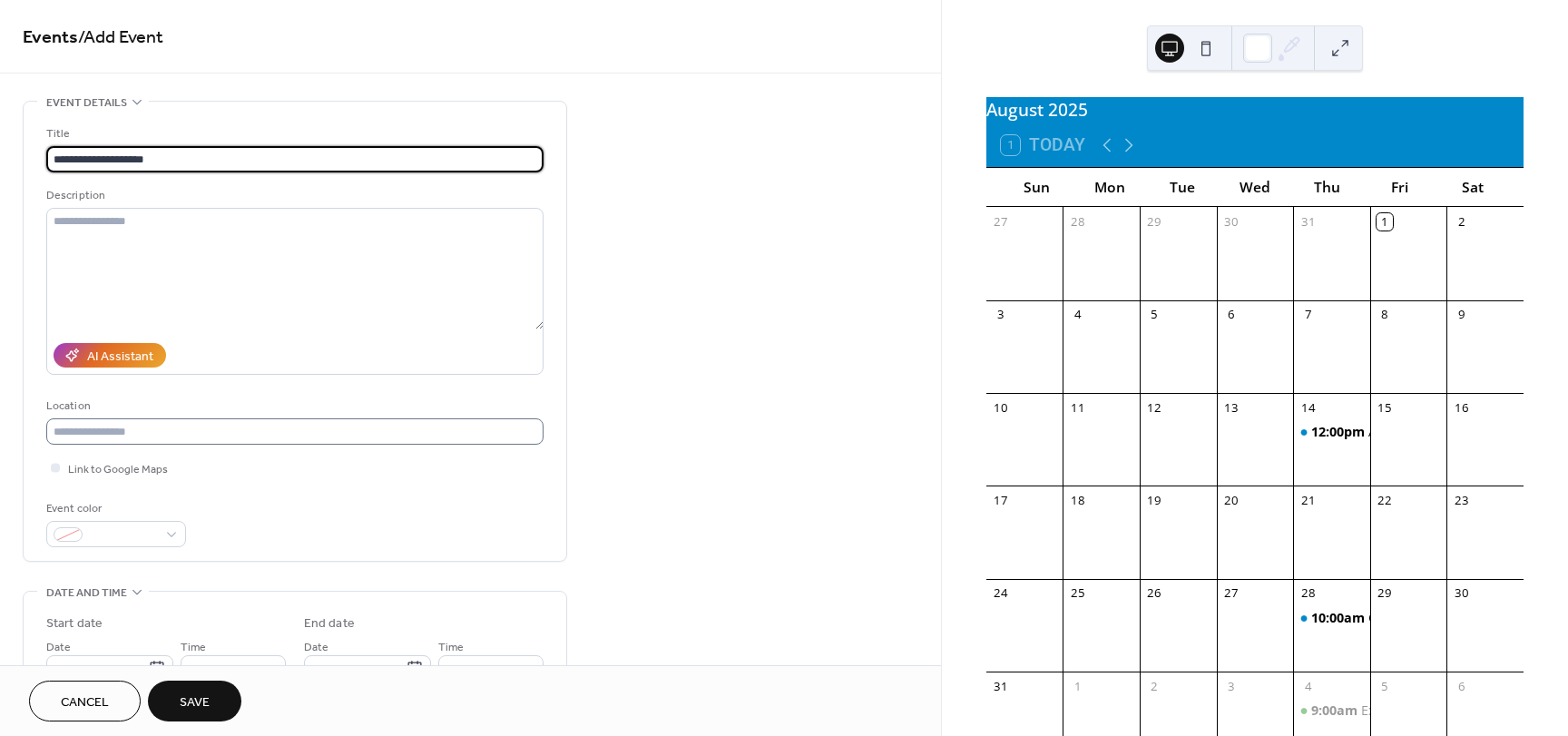 type on "**********" 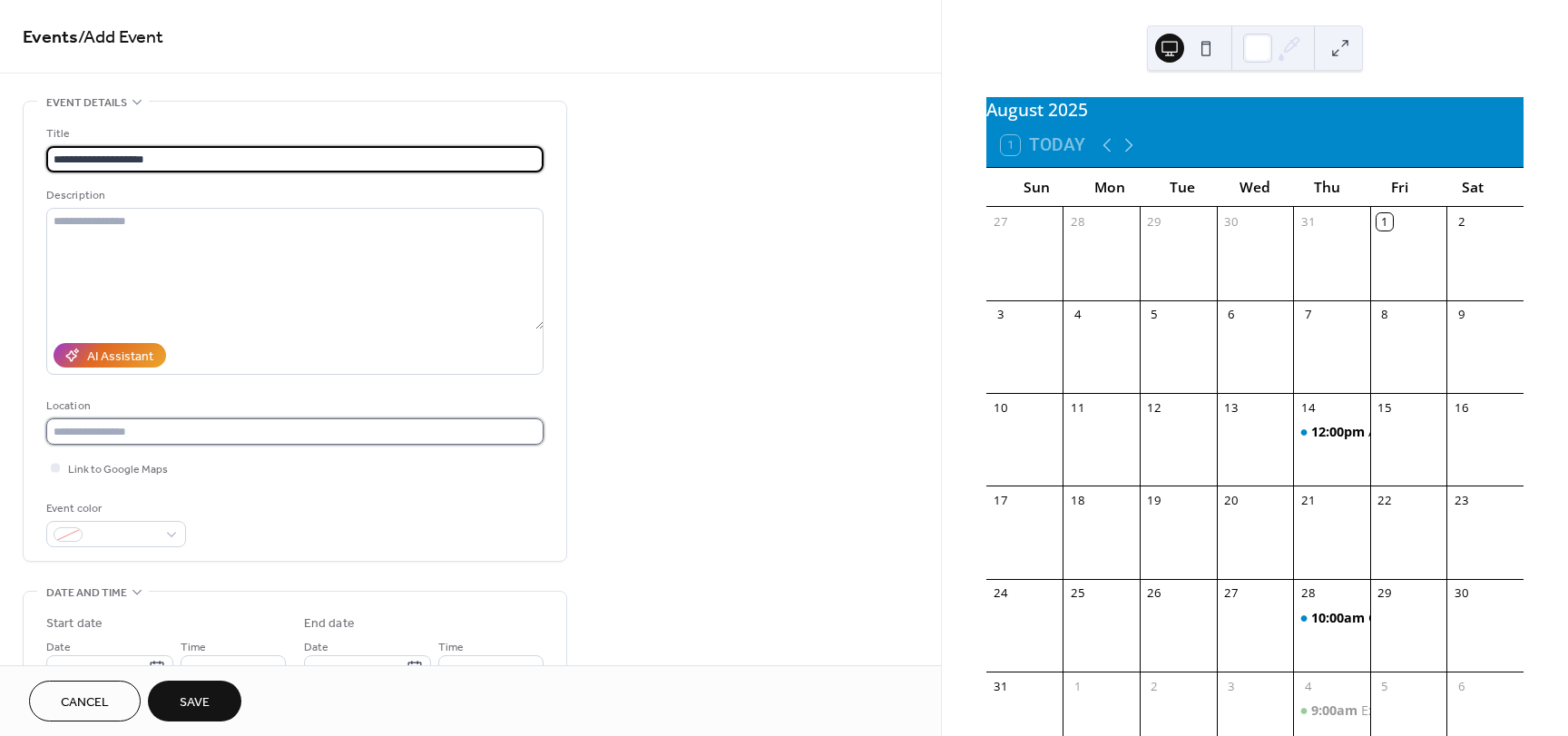 click at bounding box center (295, 431) 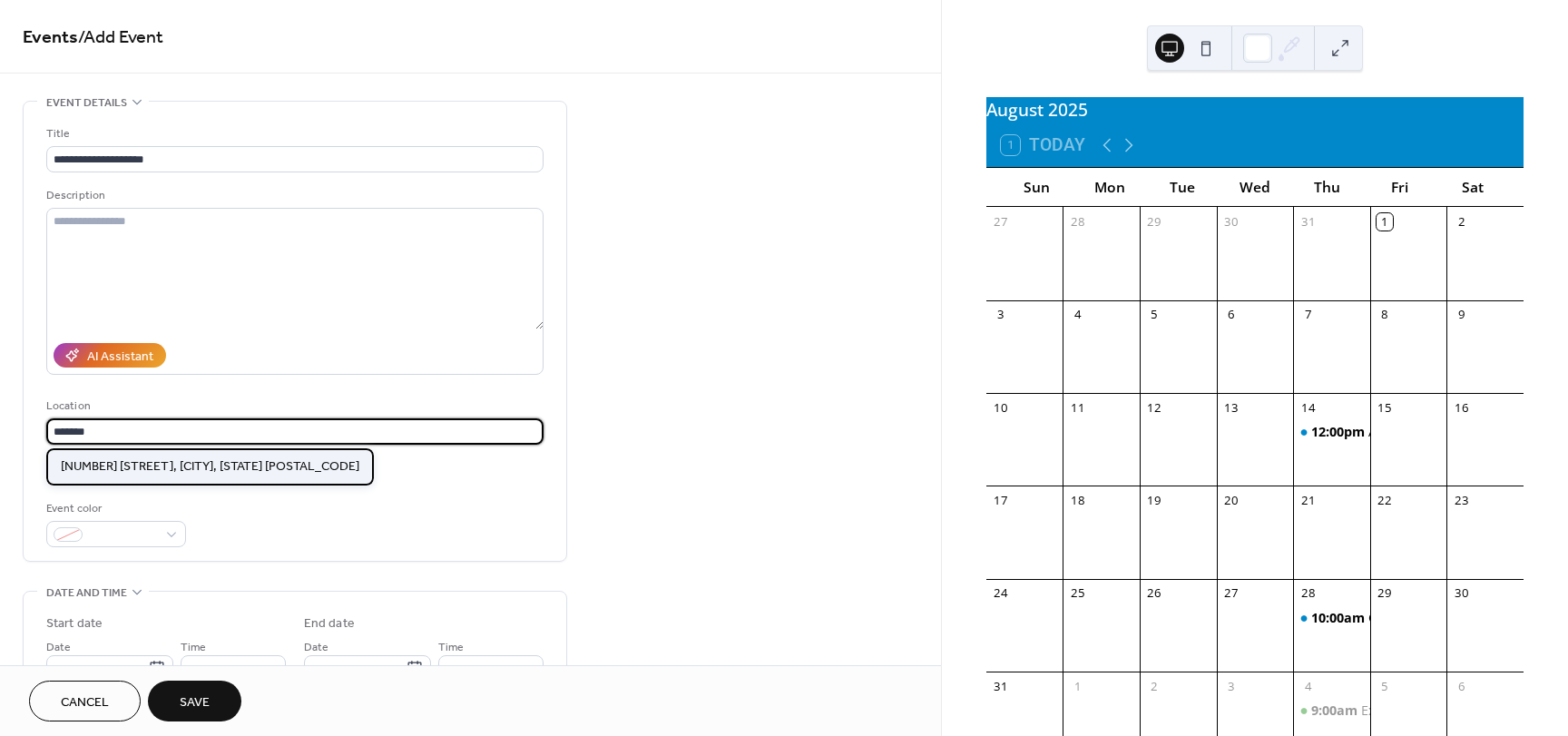 click on "[NUMBER] [STREET], [CITY], [STATE] [POSTAL_CODE]" at bounding box center (210, 466) 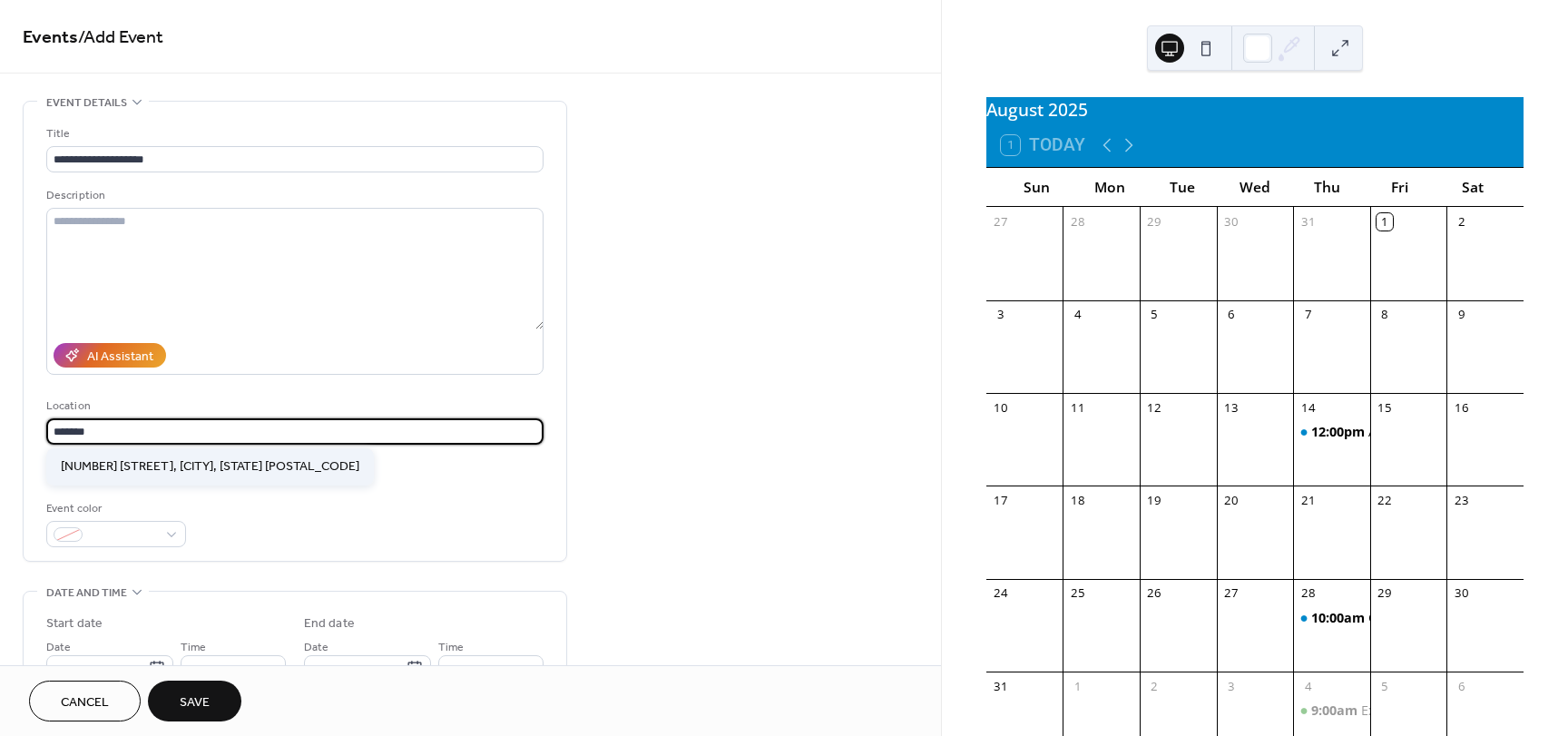type on "**********" 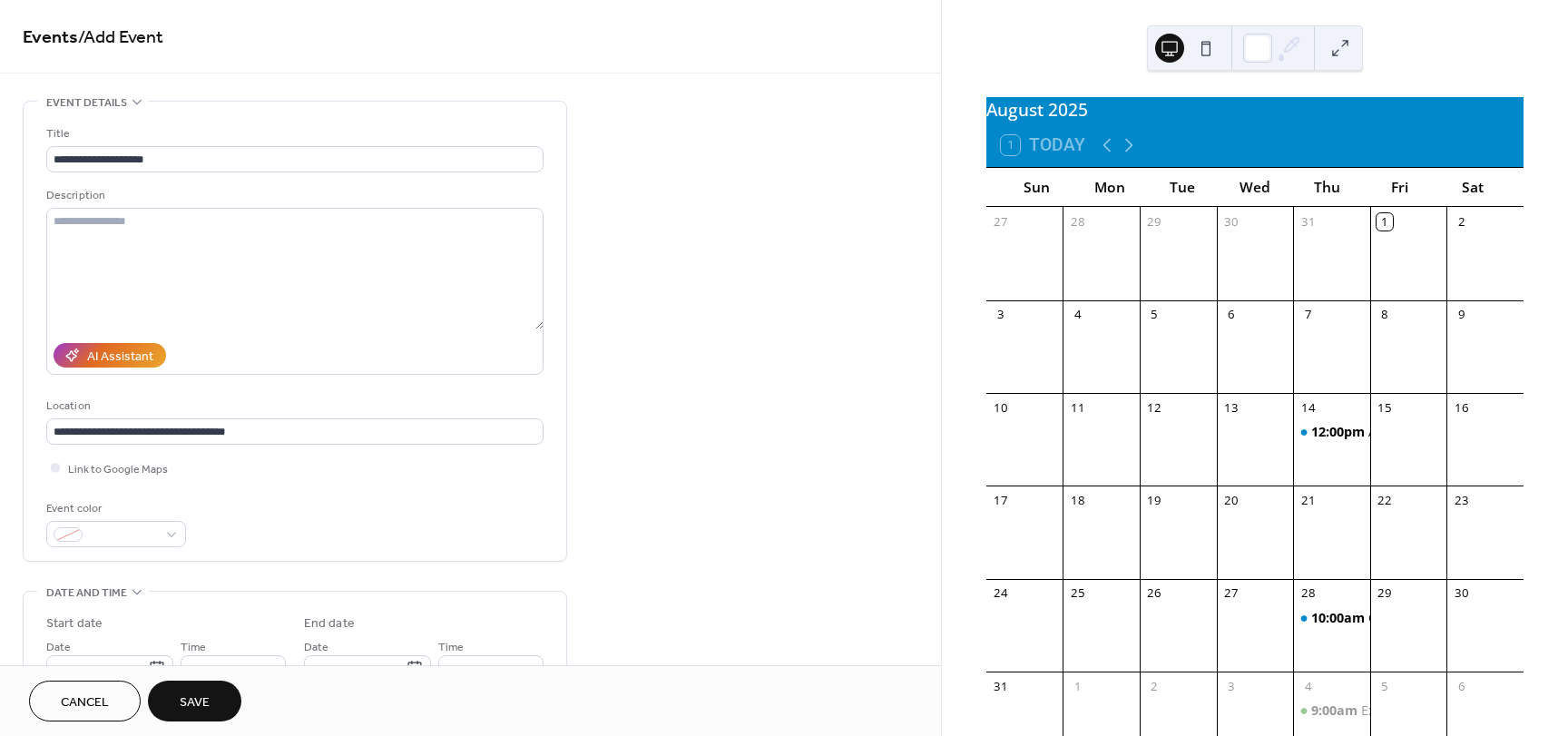 click on "**********" at bounding box center [295, 336] 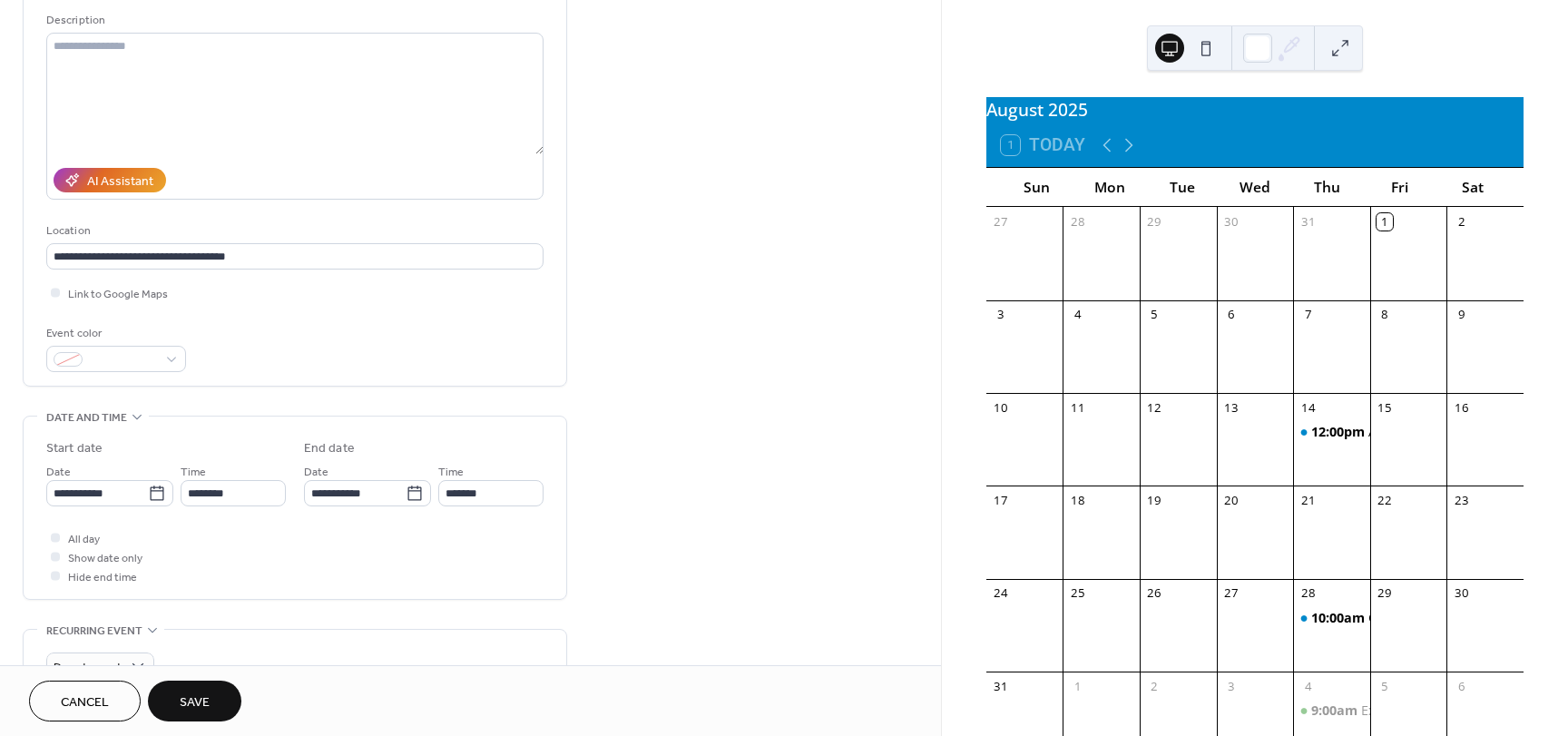 scroll, scrollTop: 182, scrollLeft: 0, axis: vertical 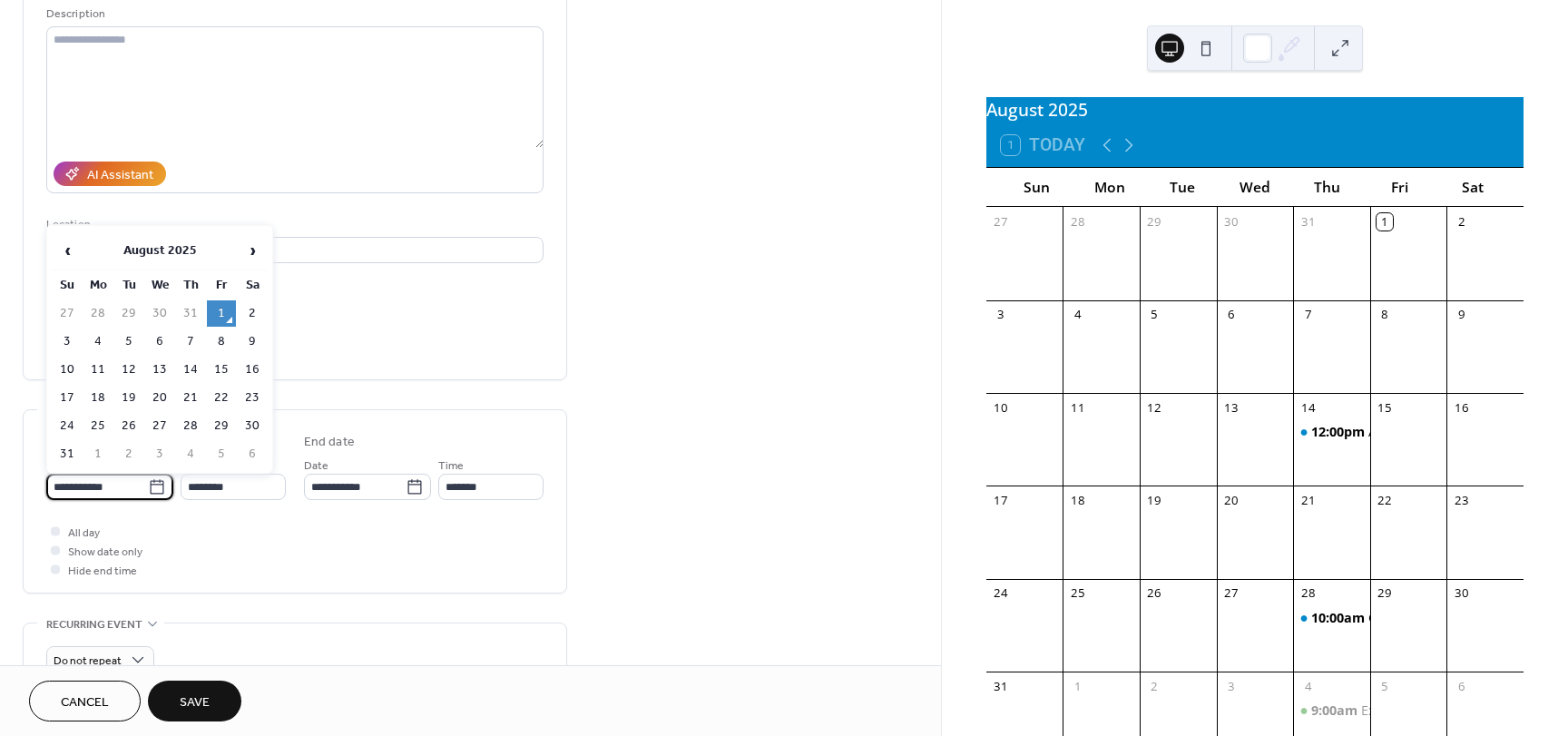 click on "**********" at bounding box center (97, 486) 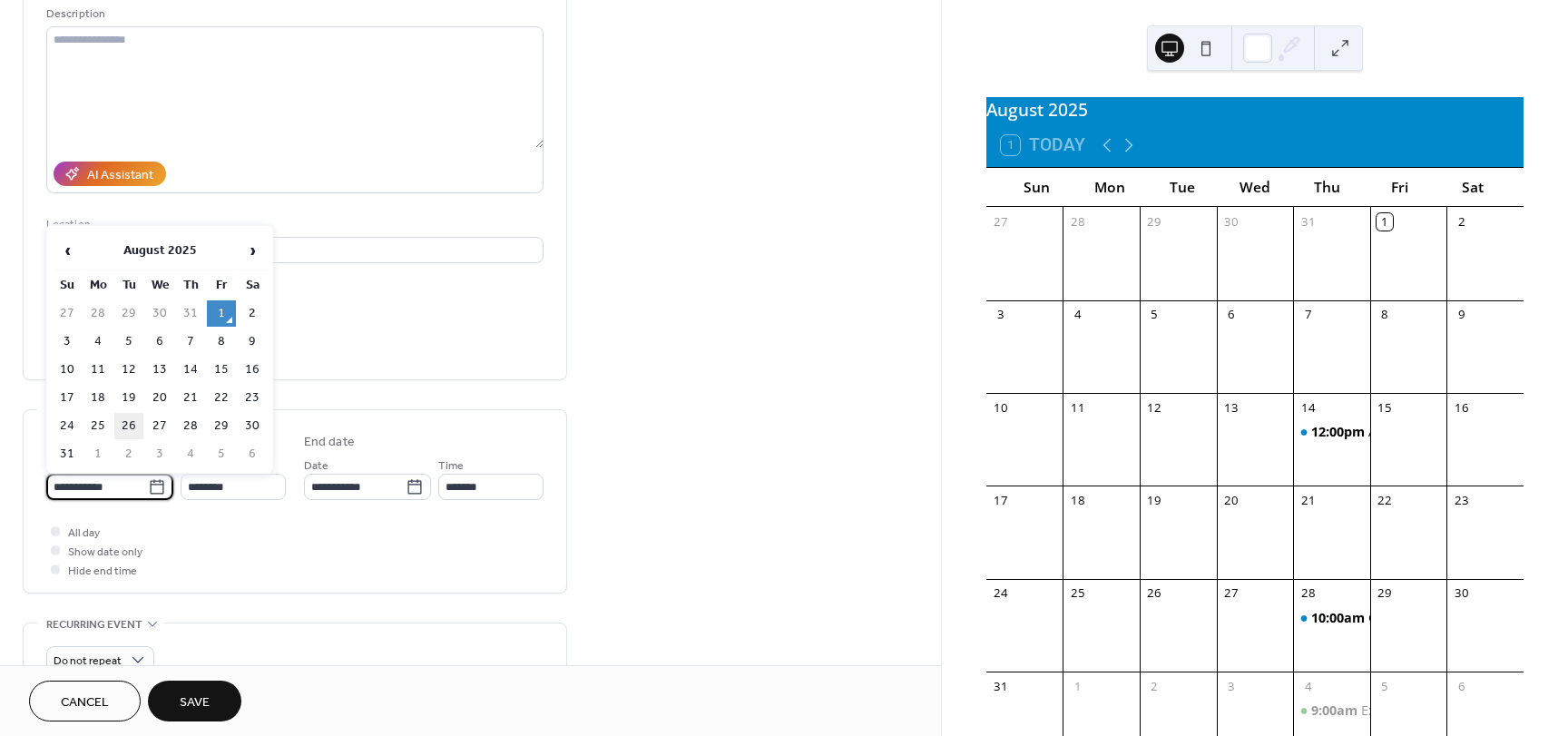 click on "26" at bounding box center [129, 426] 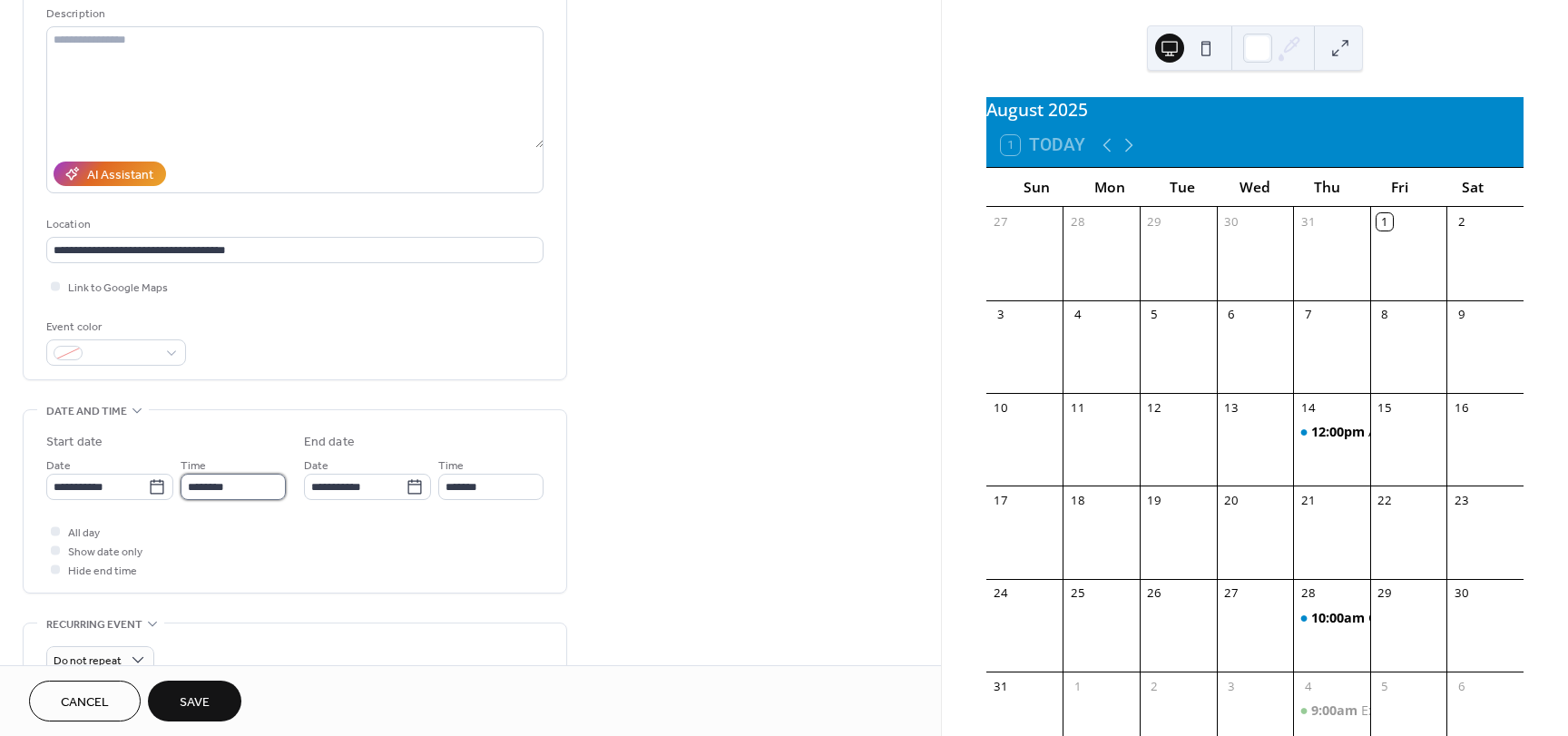 click on "********" at bounding box center [233, 486] 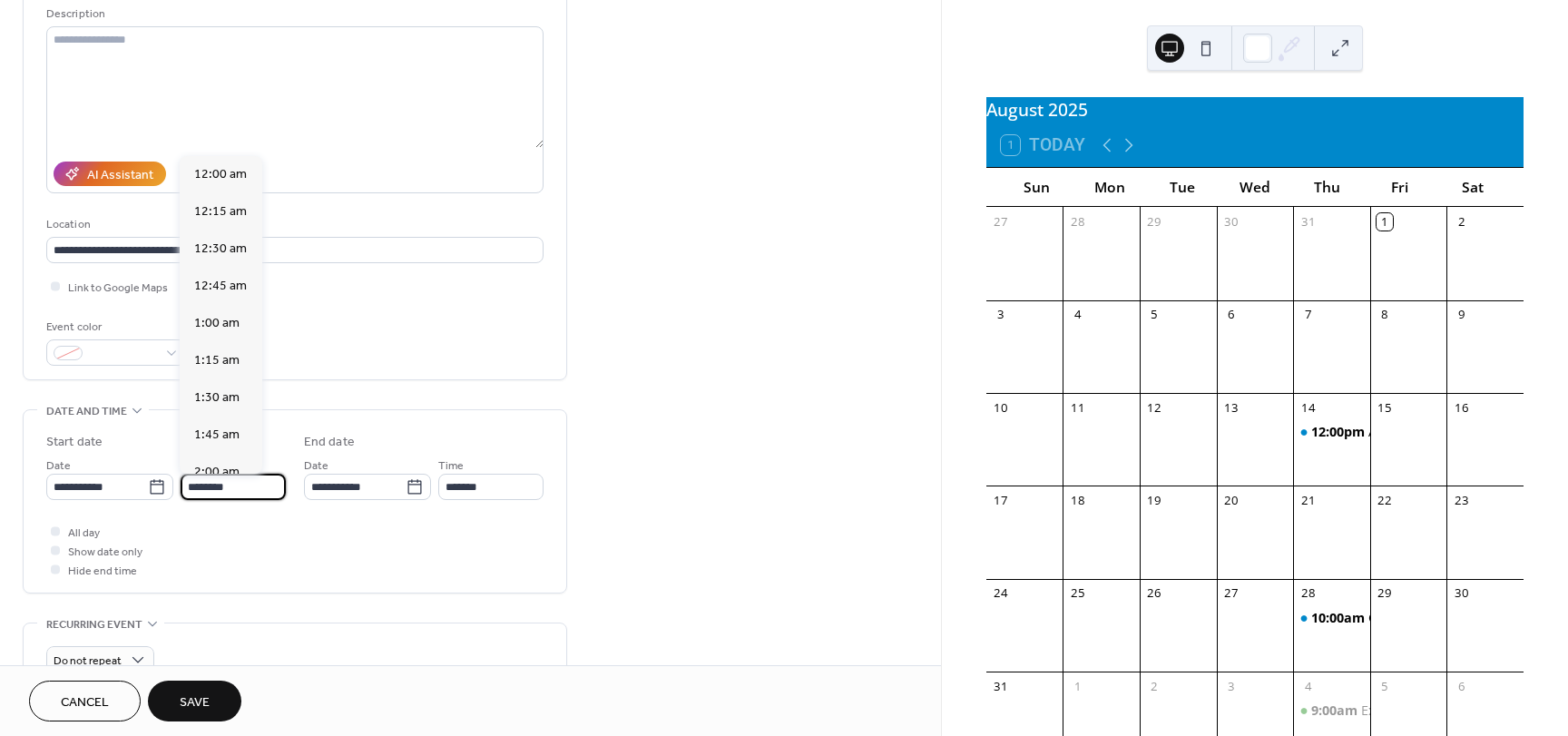 scroll, scrollTop: 1786, scrollLeft: 0, axis: vertical 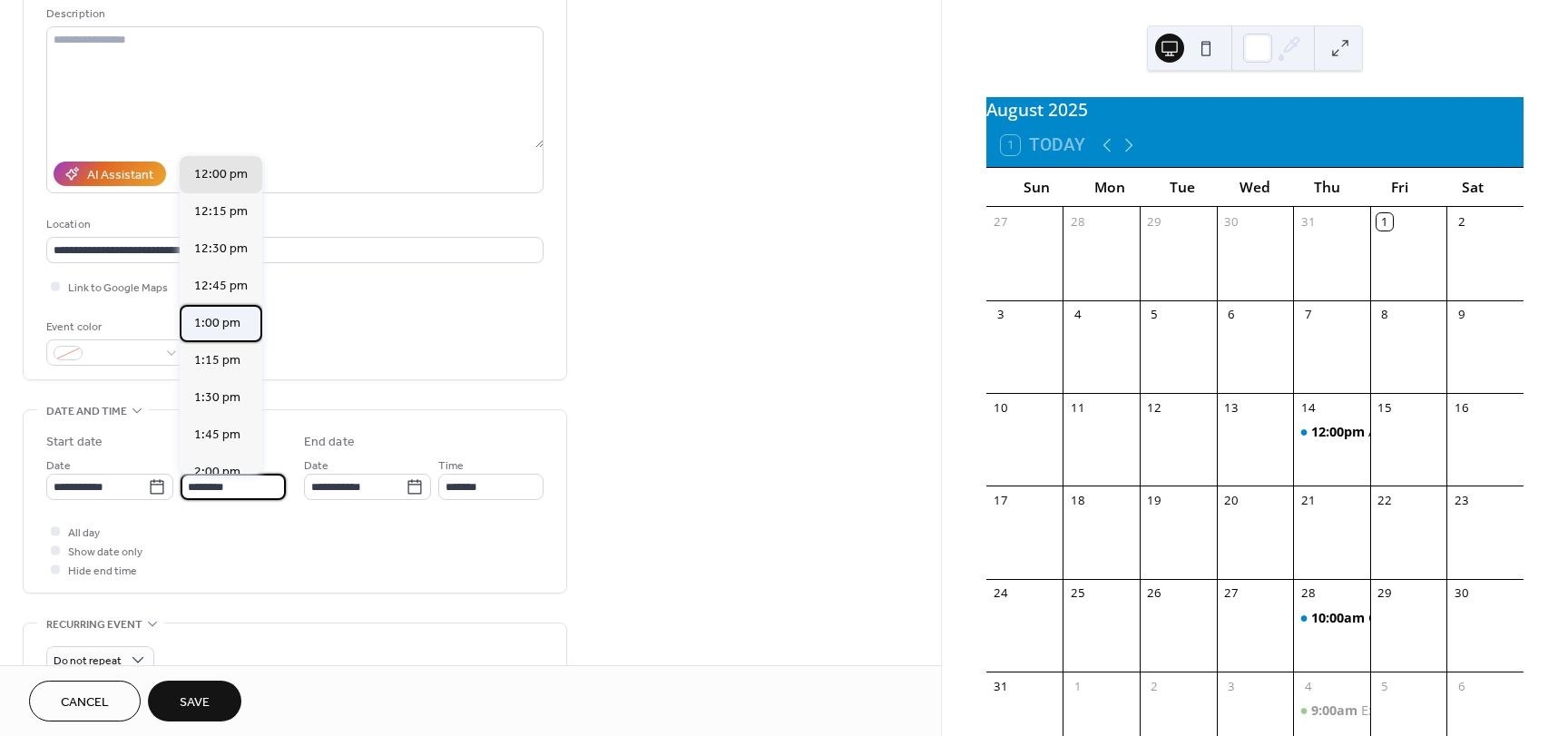 click on "1:00 pm" at bounding box center [220, 323] 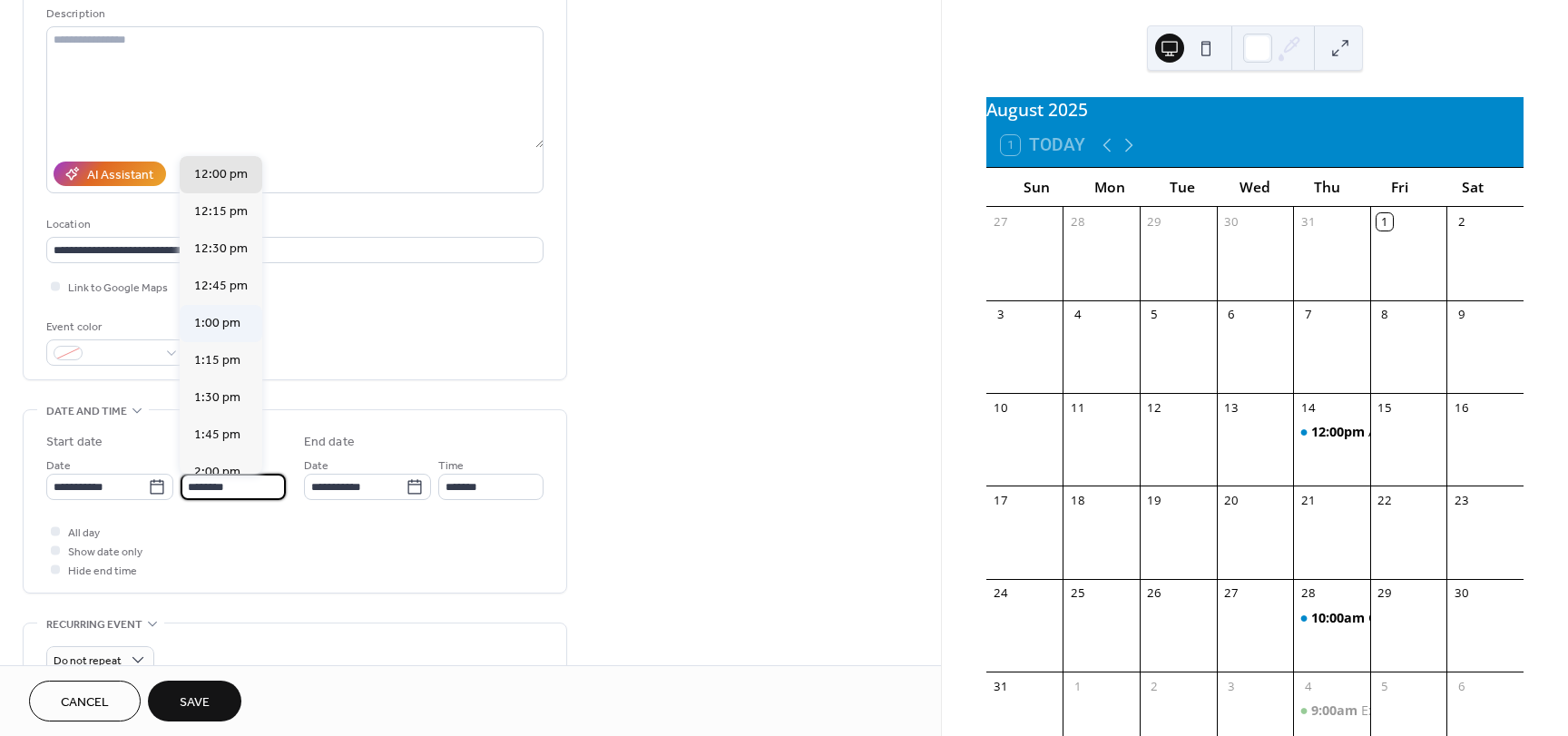 type on "*******" 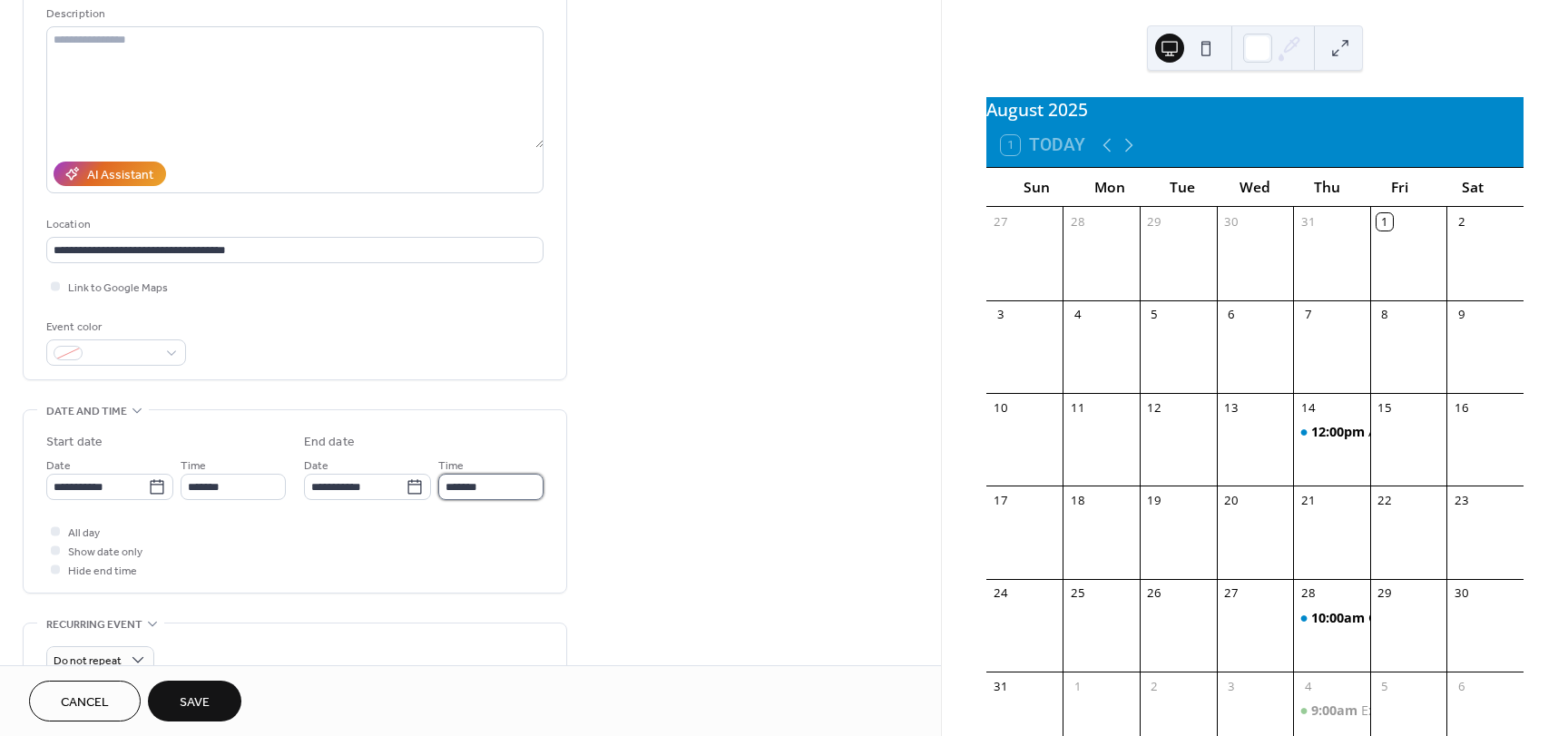 click on "*******" at bounding box center [491, 486] 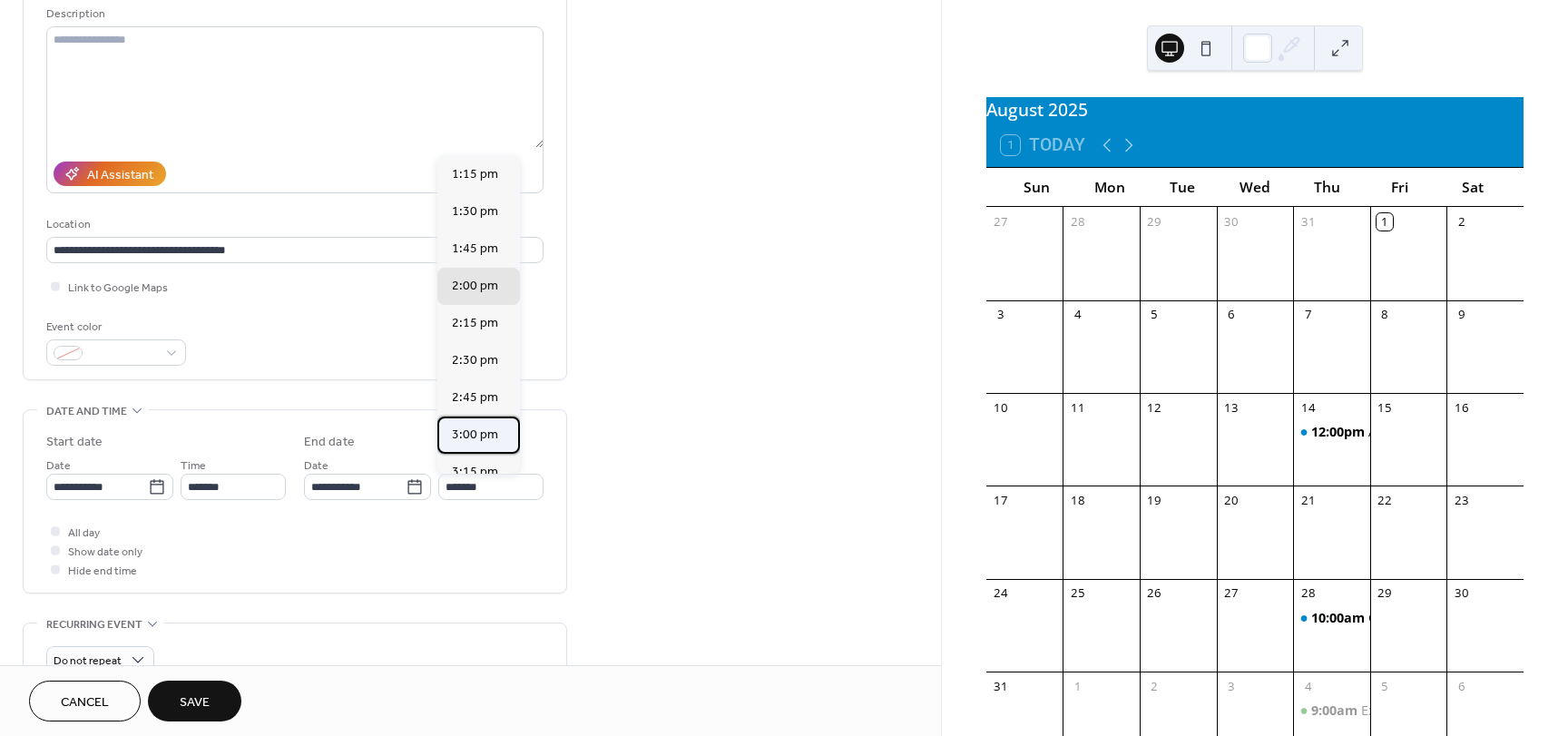 click on "3:00 pm" at bounding box center (475, 435) 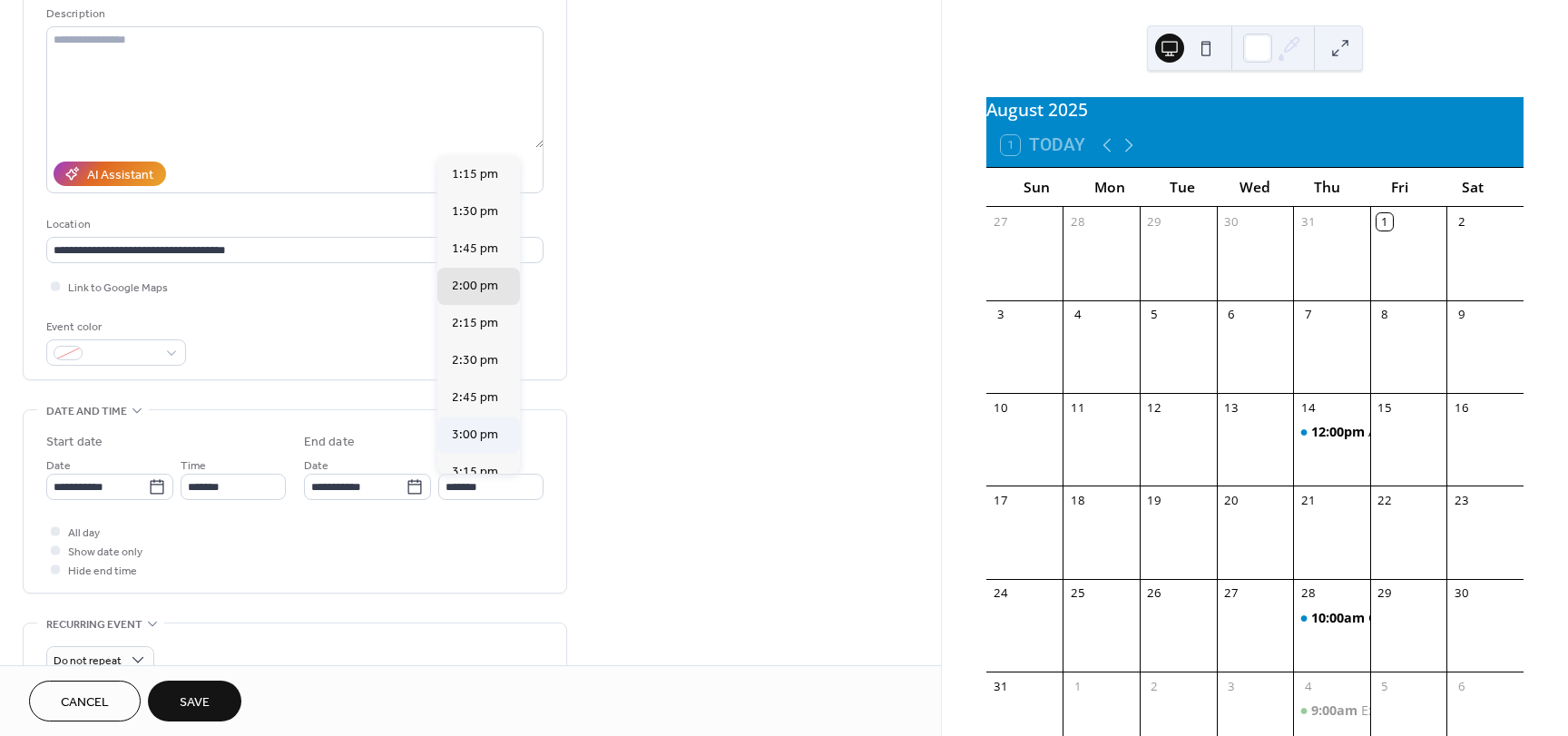 type on "*******" 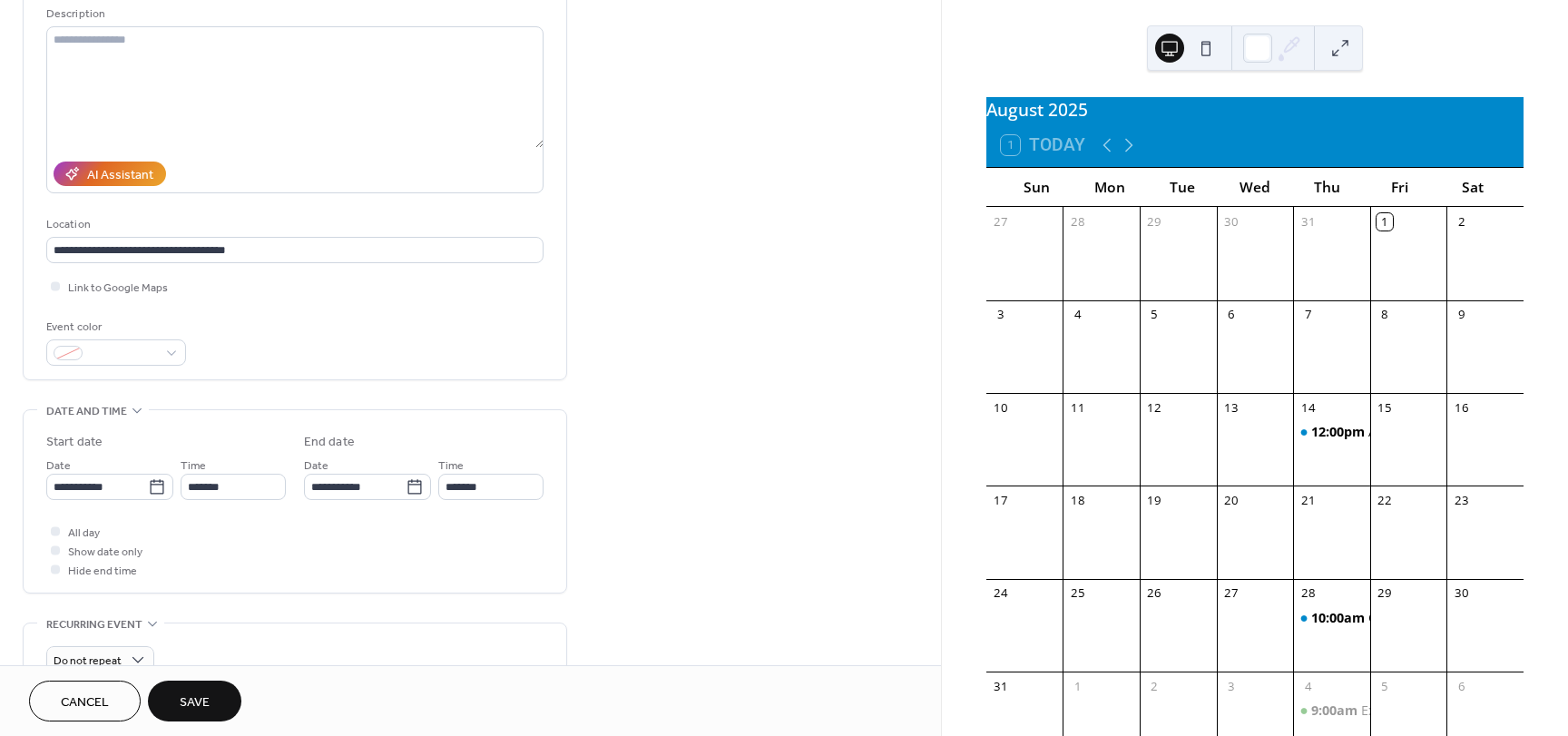 click on "All day Show date only Hide end time" at bounding box center [295, 550] 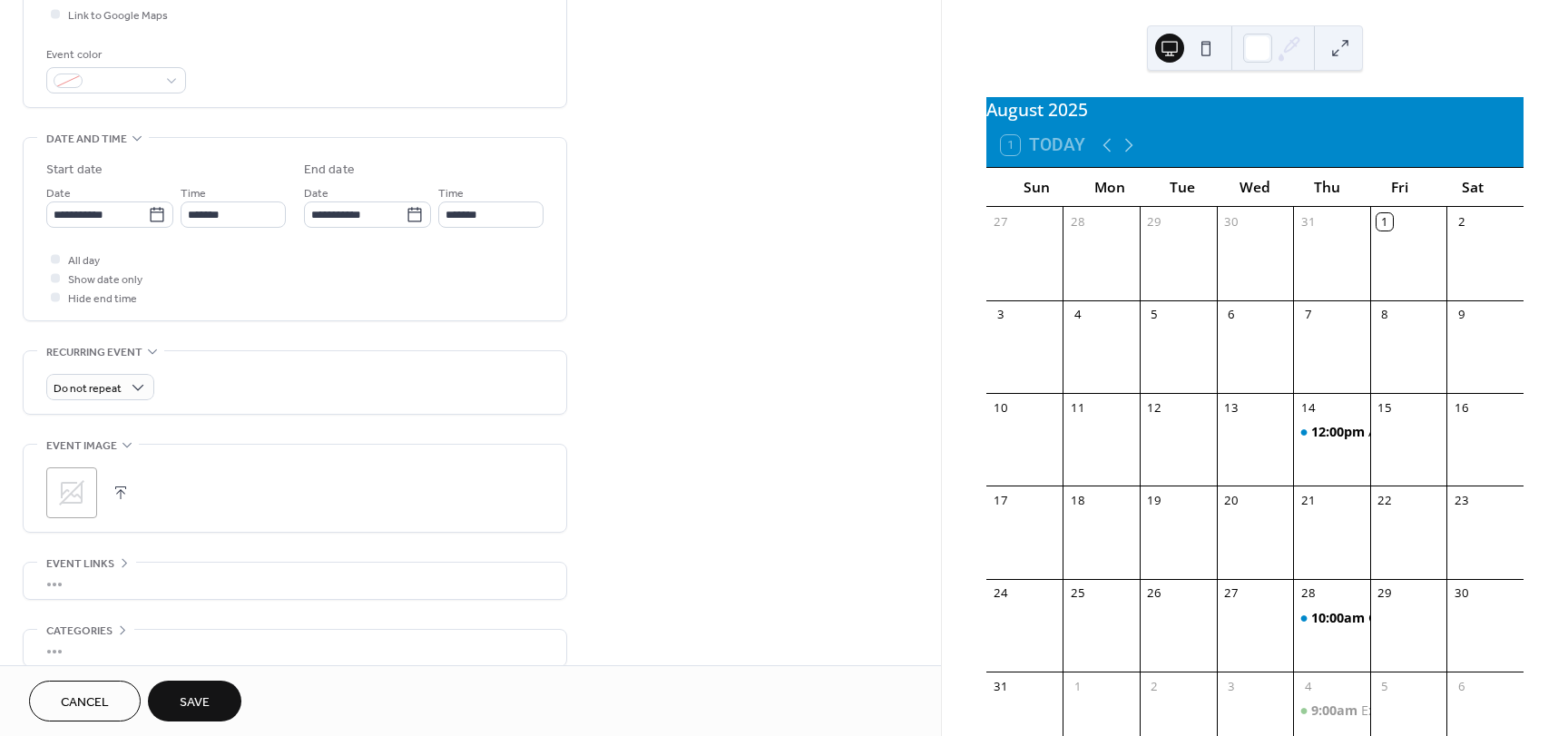 scroll, scrollTop: 541, scrollLeft: 0, axis: vertical 